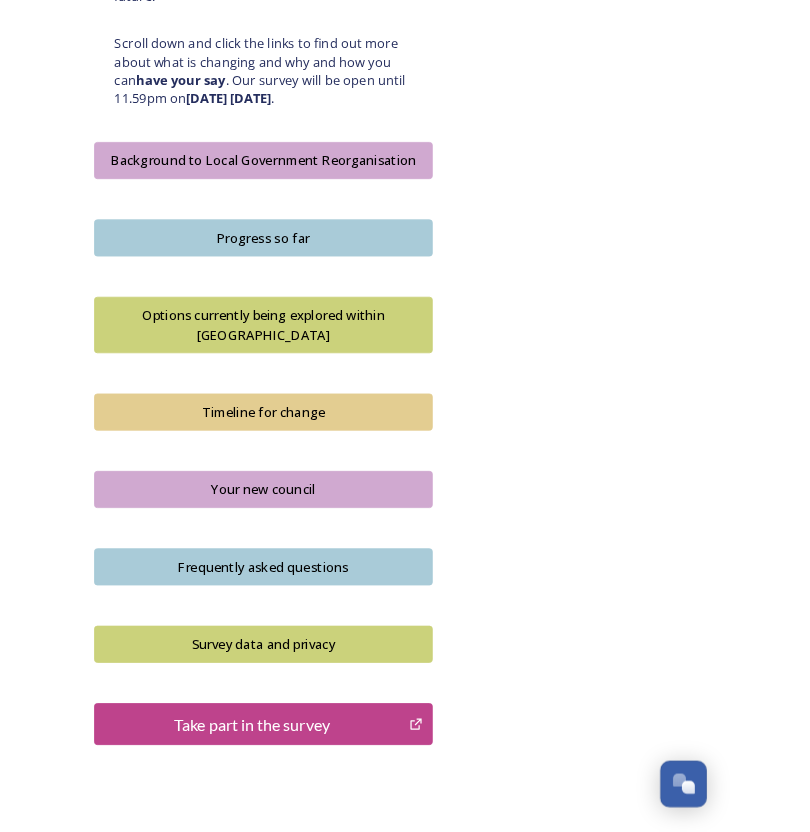scroll, scrollTop: 1113, scrollLeft: 0, axis: vertical 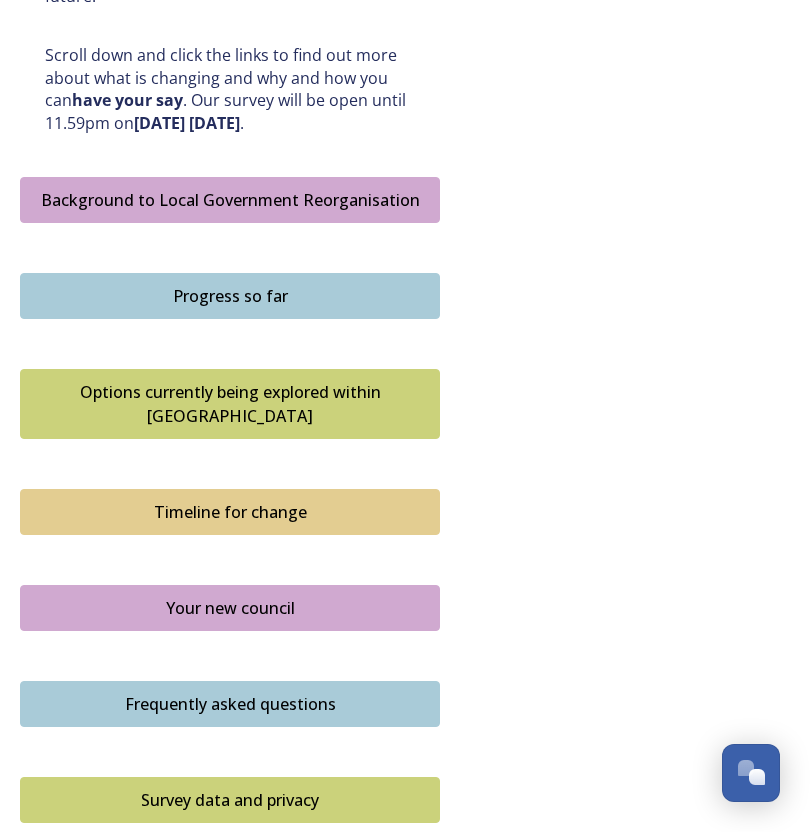 click on "Background to Local Government Reorganisation" at bounding box center (230, 200) 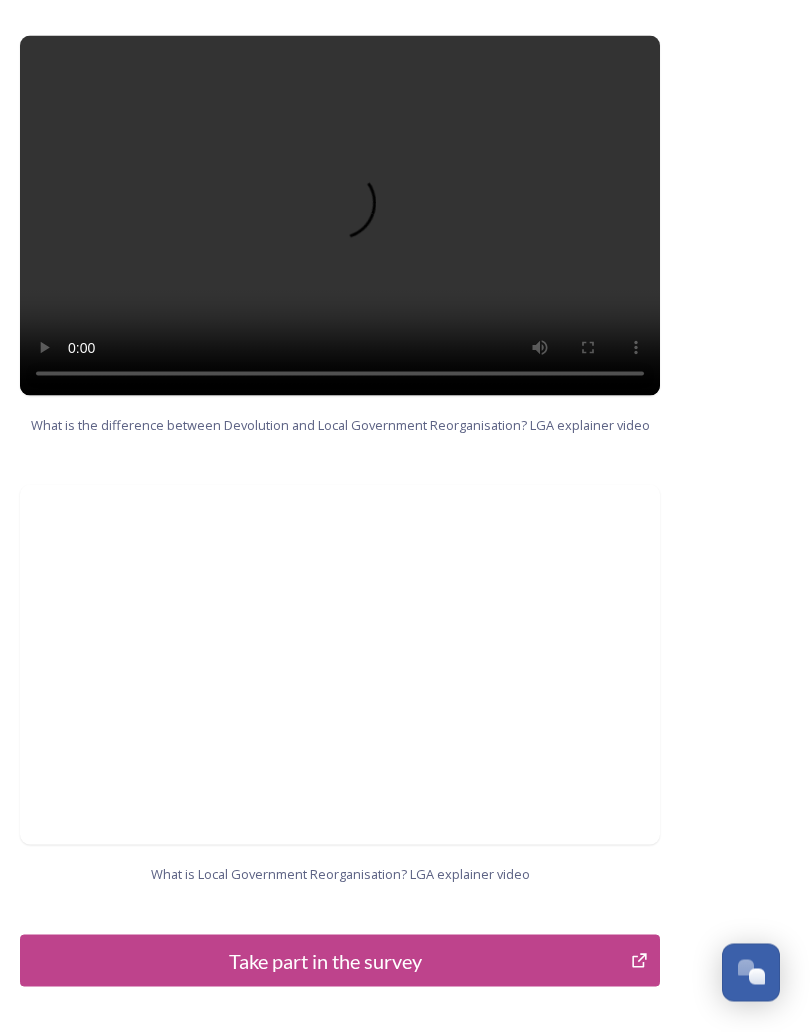 scroll, scrollTop: 1970, scrollLeft: 0, axis: vertical 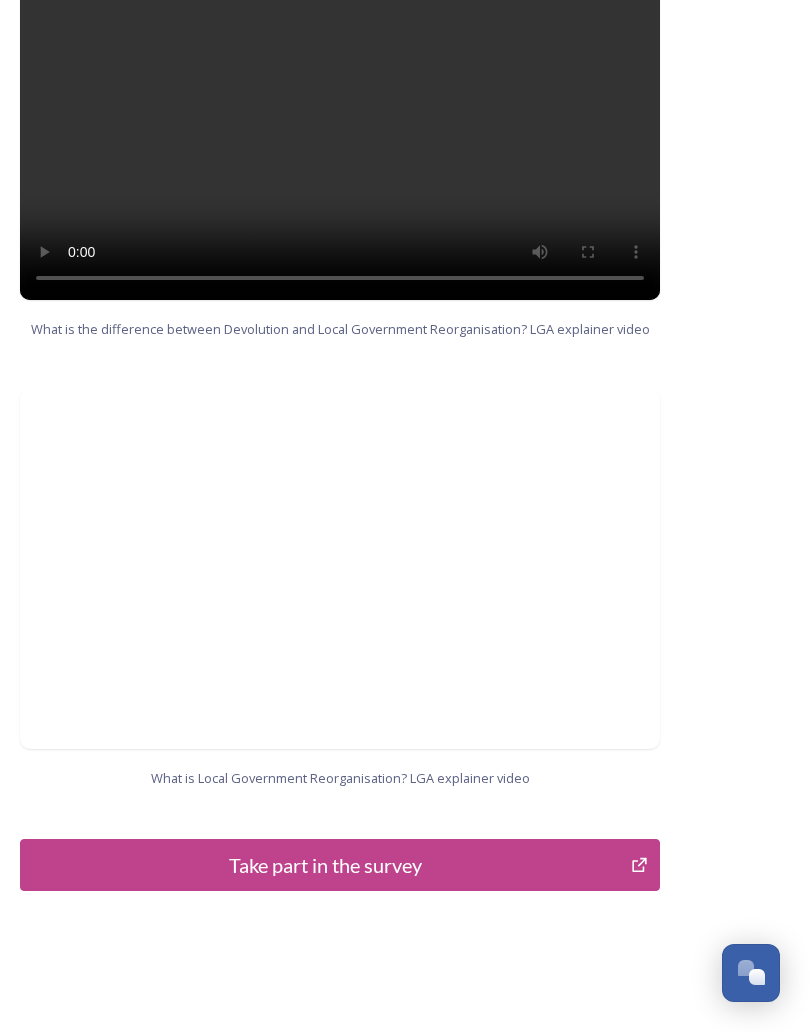 click on "Take part in the survey" at bounding box center [340, 865] 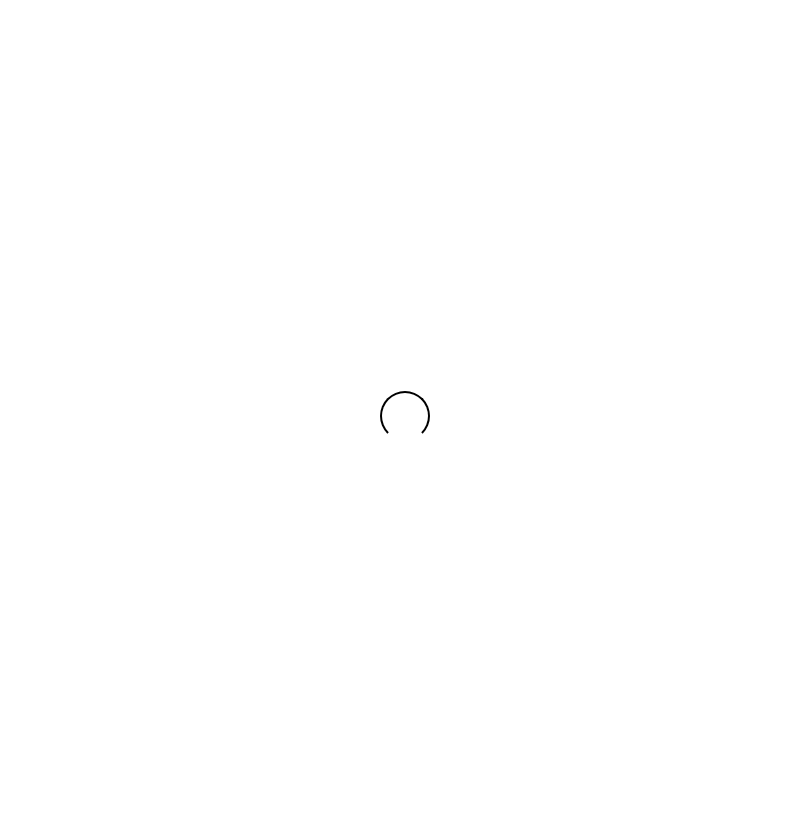 scroll, scrollTop: 0, scrollLeft: 0, axis: both 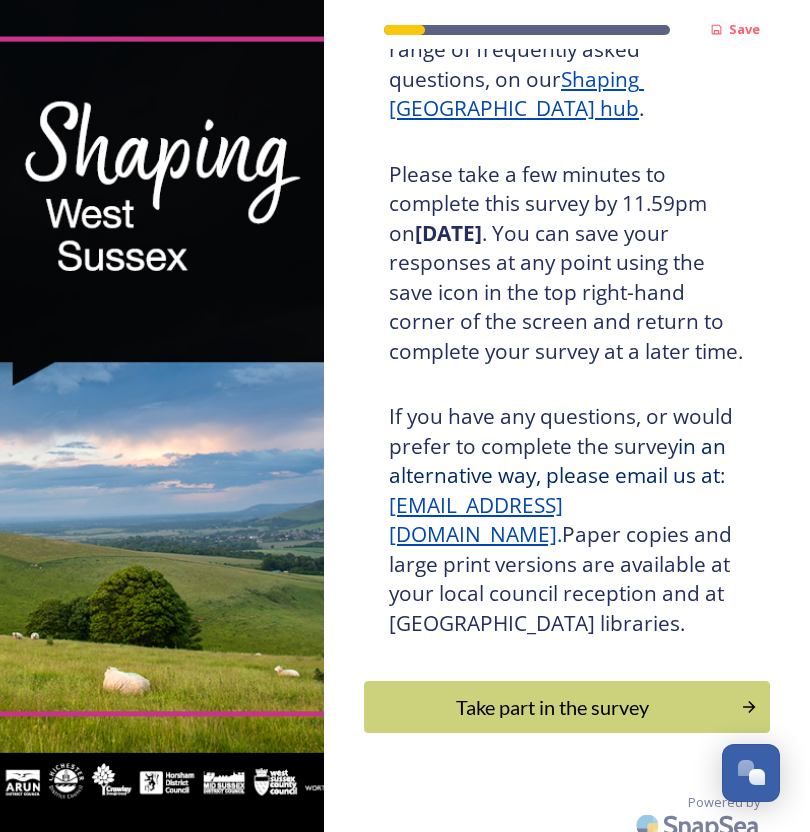click 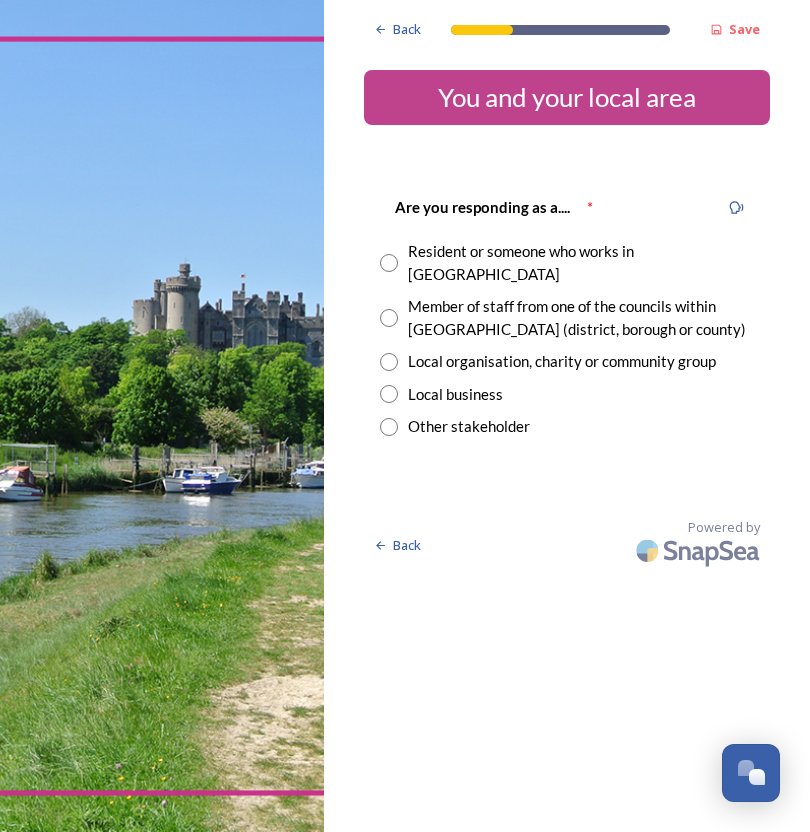 click at bounding box center [389, 263] 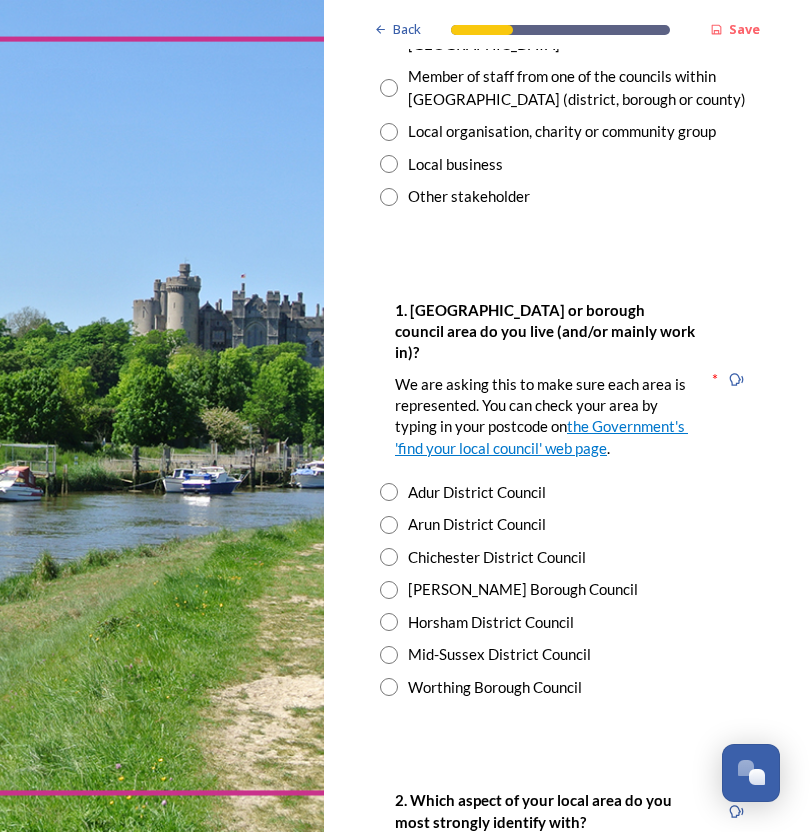 scroll, scrollTop: 235, scrollLeft: 0, axis: vertical 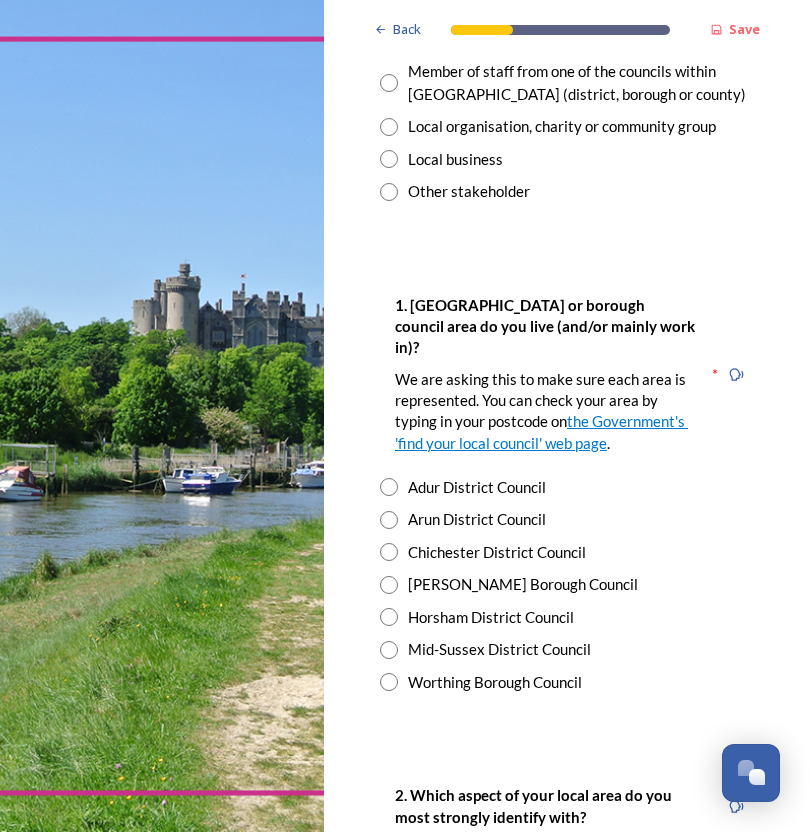 click at bounding box center [389, 617] 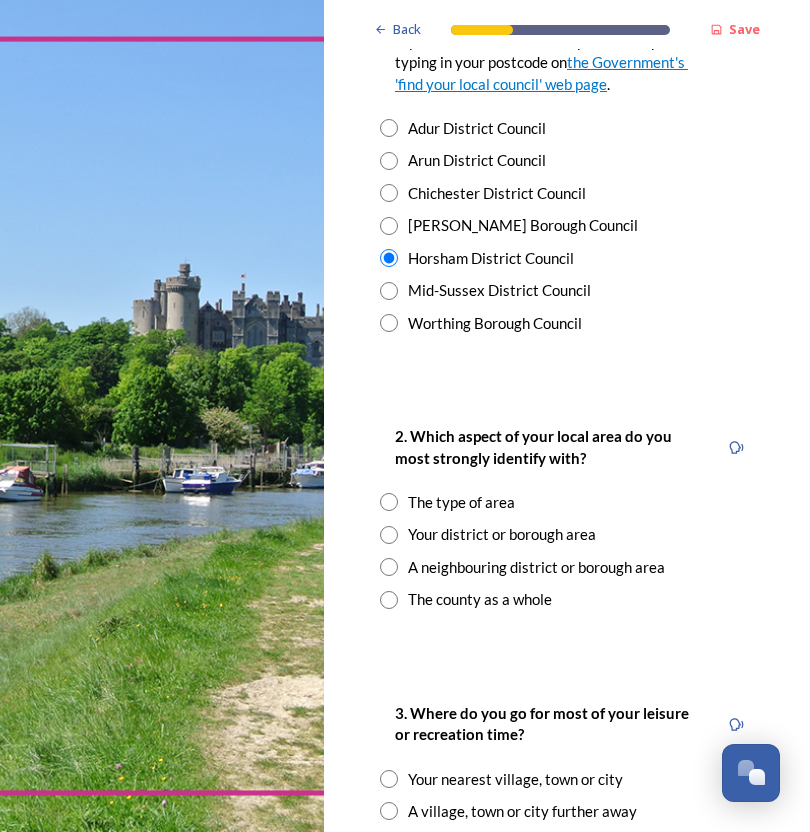 scroll, scrollTop: 603, scrollLeft: 0, axis: vertical 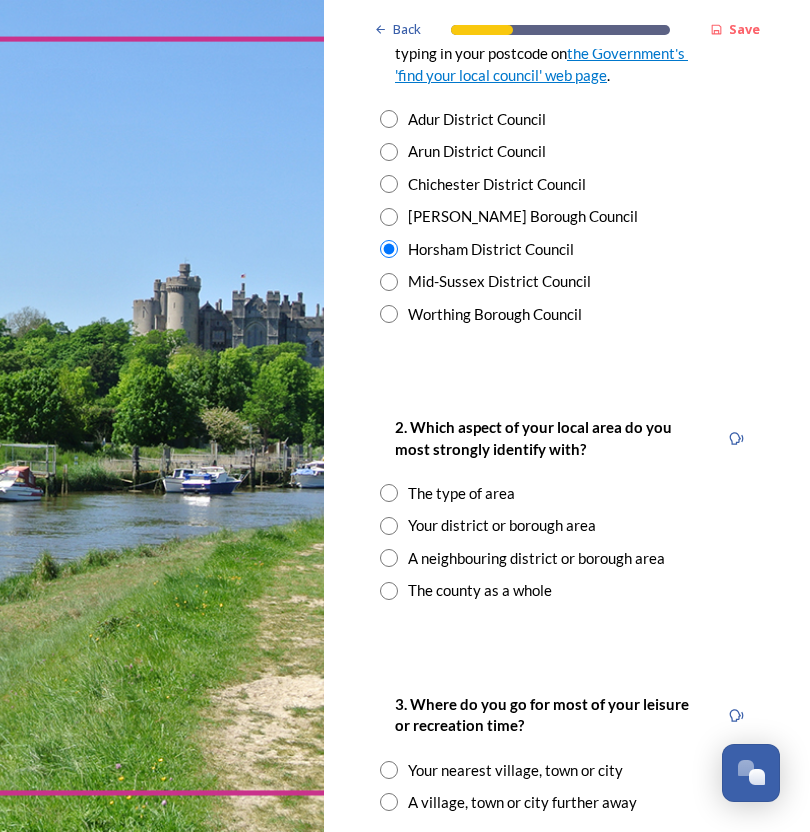 click at bounding box center [389, 526] 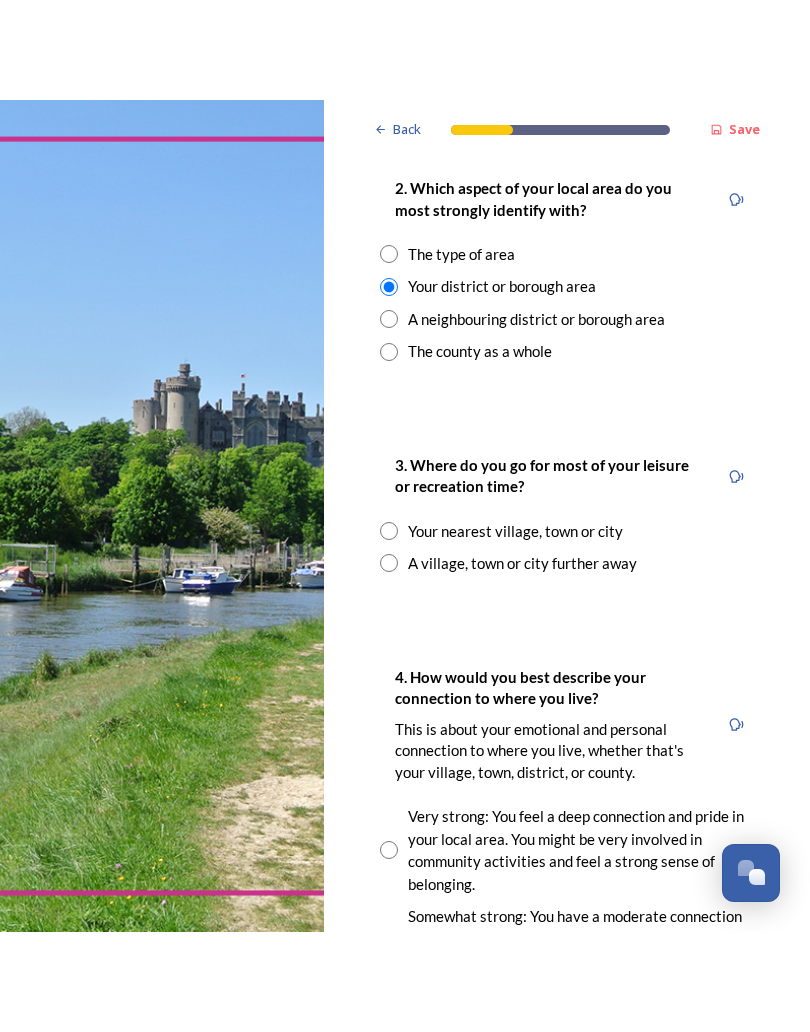 scroll, scrollTop: 955, scrollLeft: 0, axis: vertical 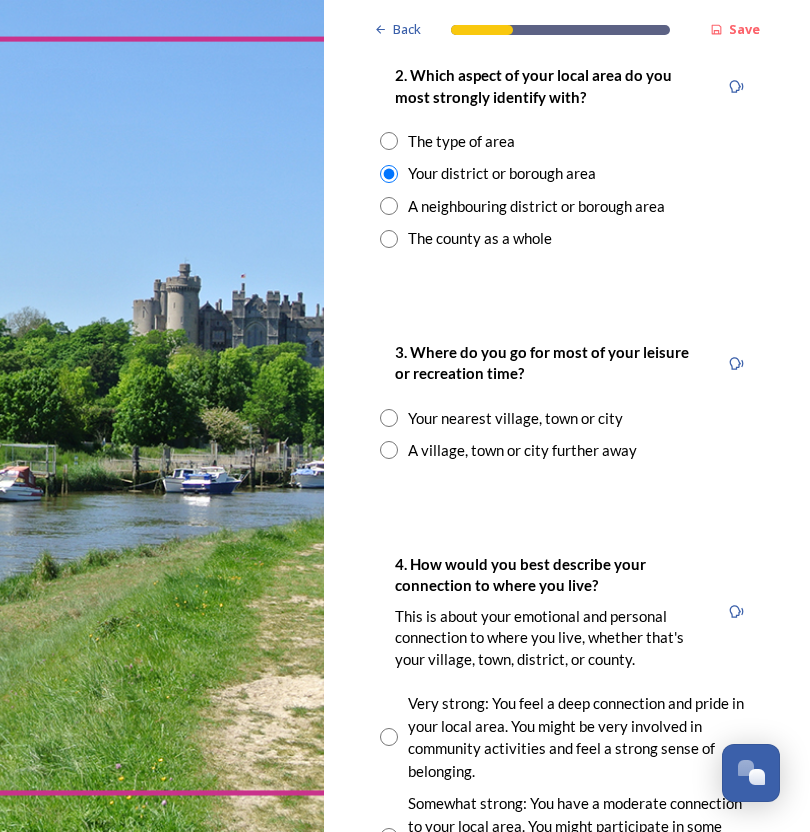 click at bounding box center [389, 418] 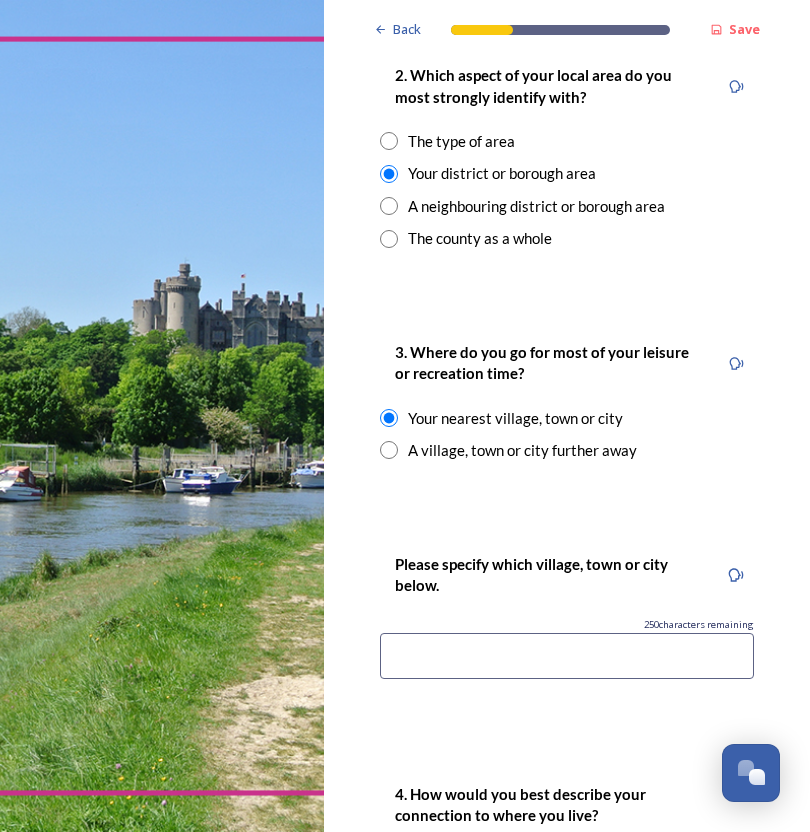click at bounding box center (567, 656) 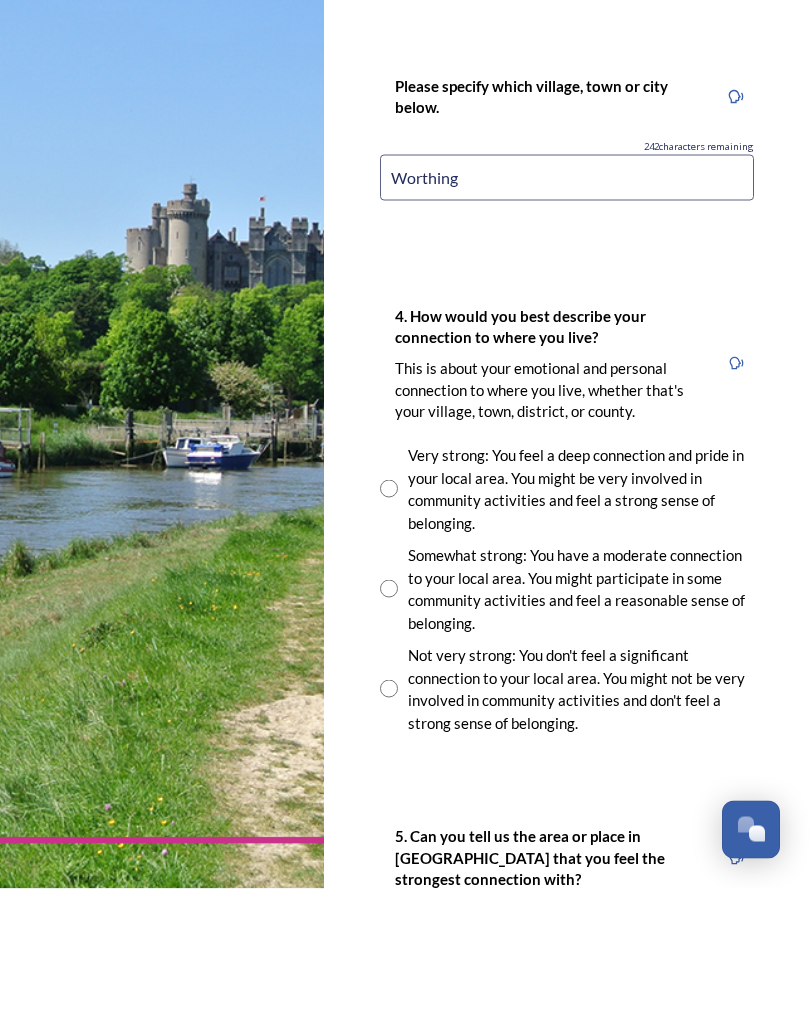 scroll, scrollTop: 1285, scrollLeft: 0, axis: vertical 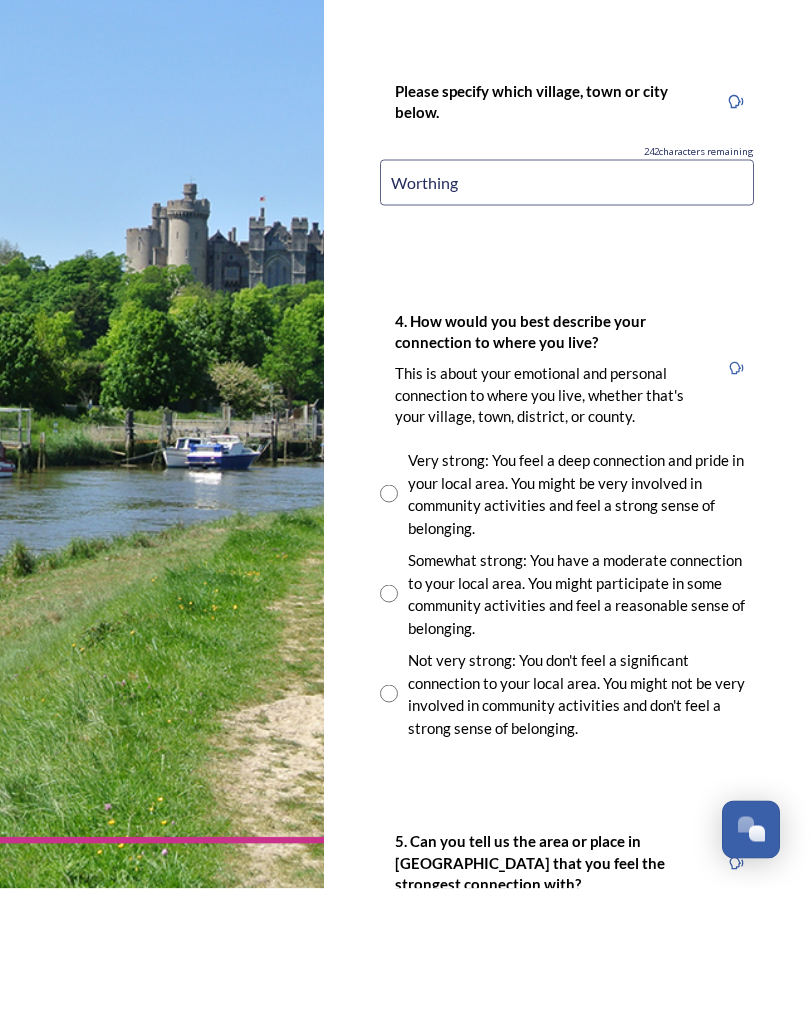 type on "Worthing" 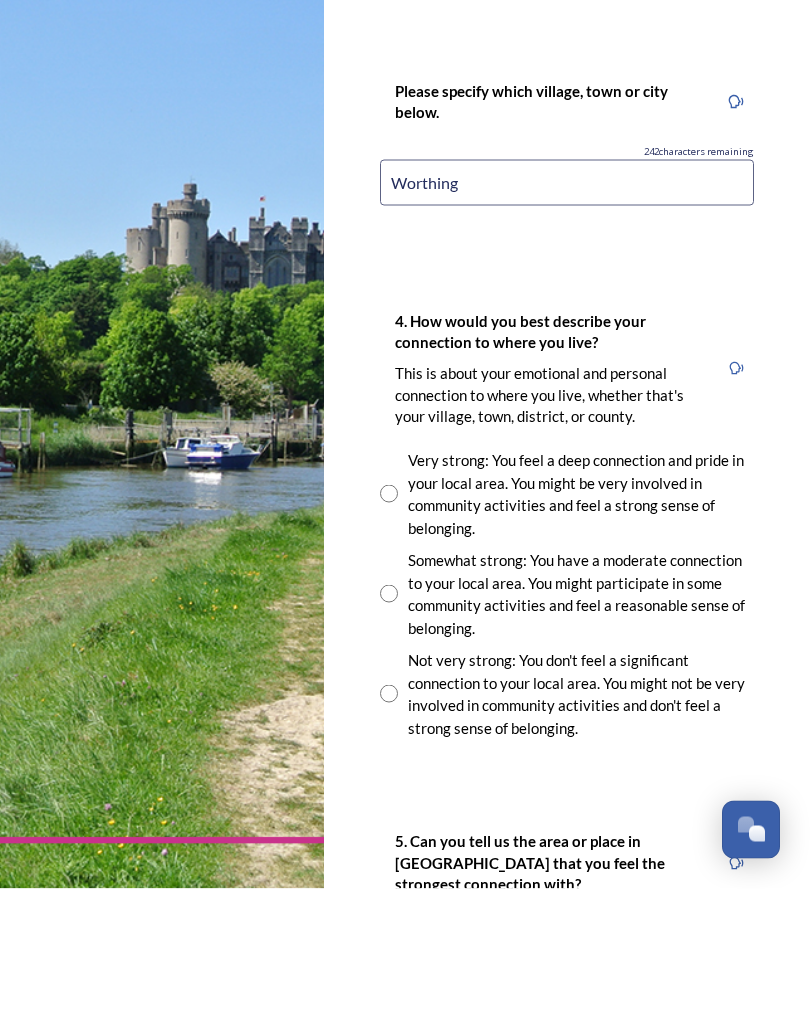 radio on "true" 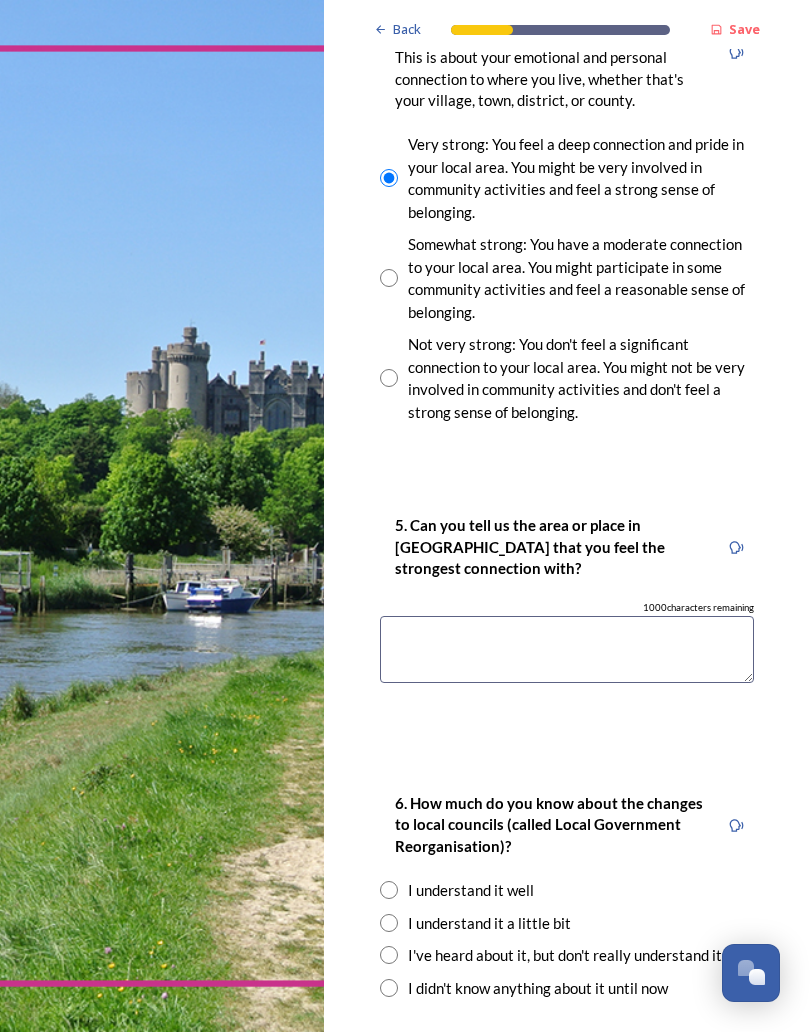 scroll, scrollTop: 1744, scrollLeft: 0, axis: vertical 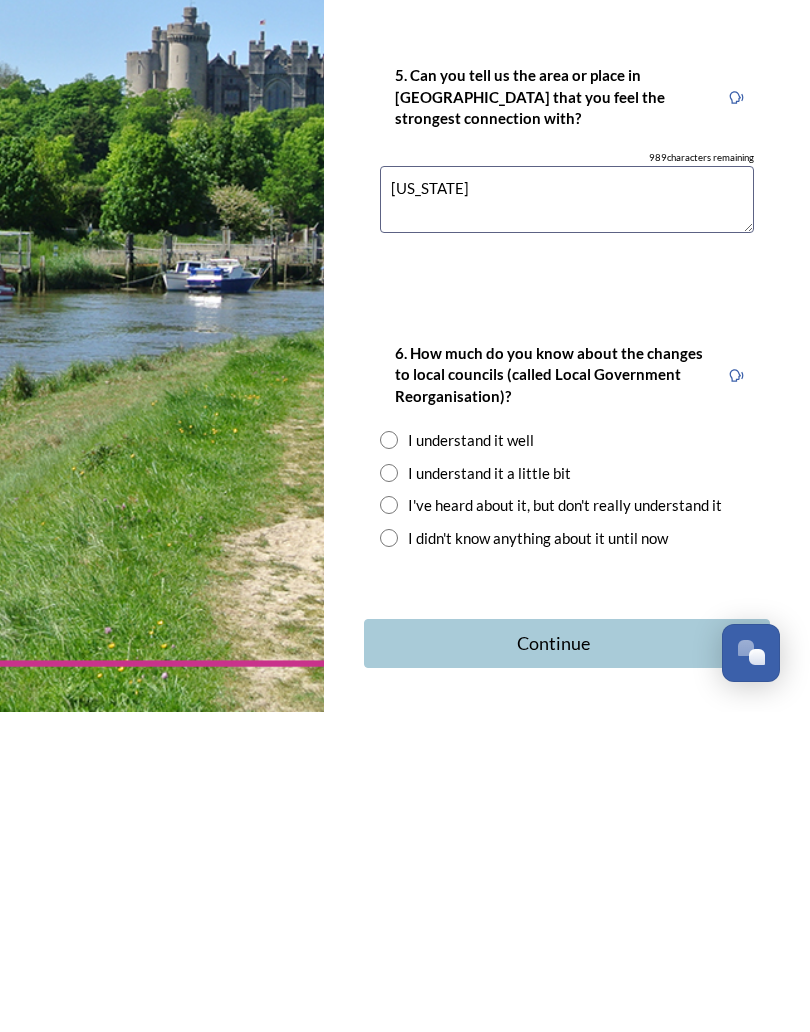 type on "[US_STATE]" 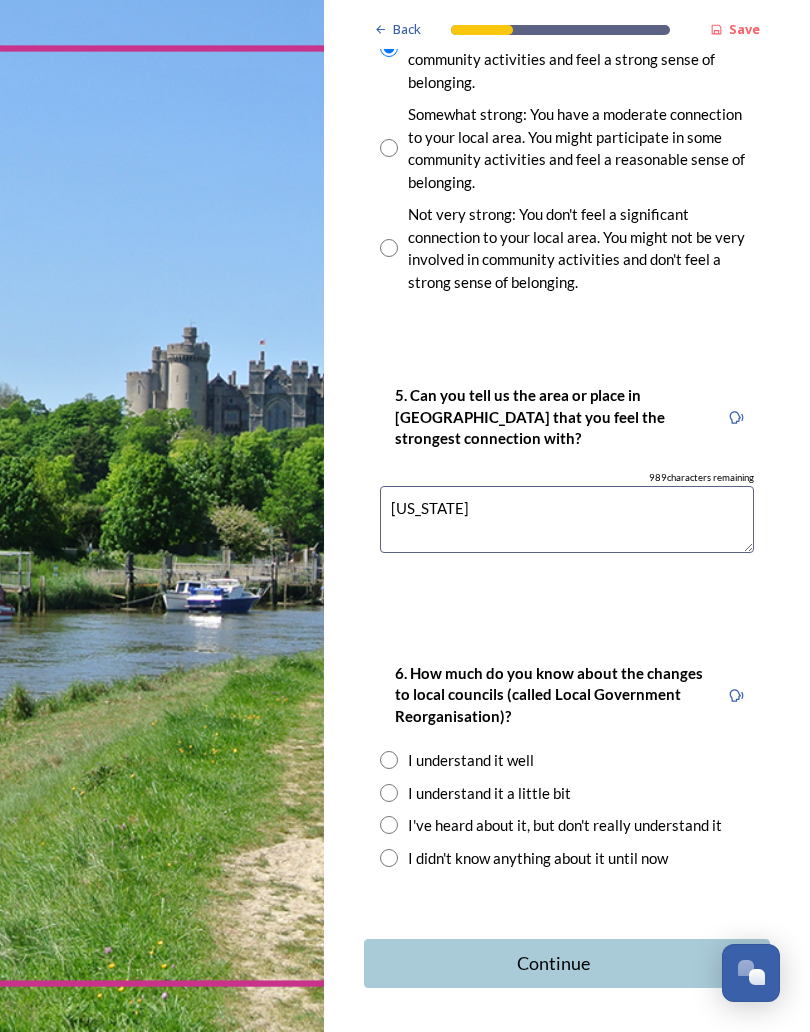 click at bounding box center (389, 793) 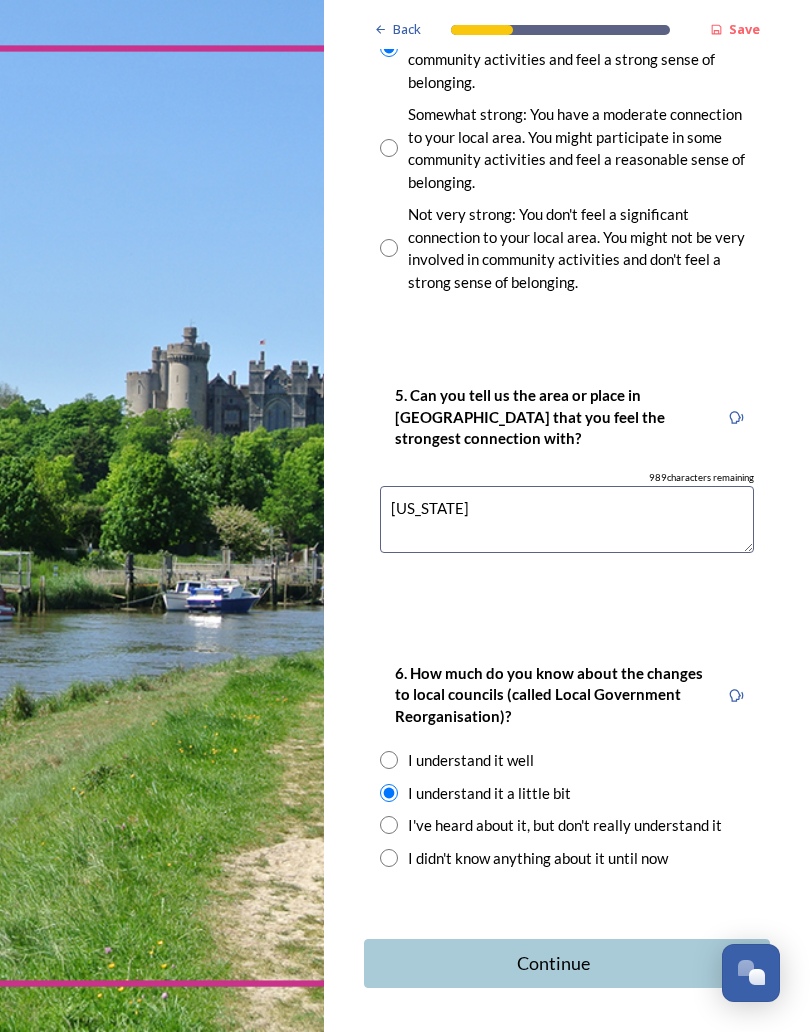click on "Continue" at bounding box center (553, 963) 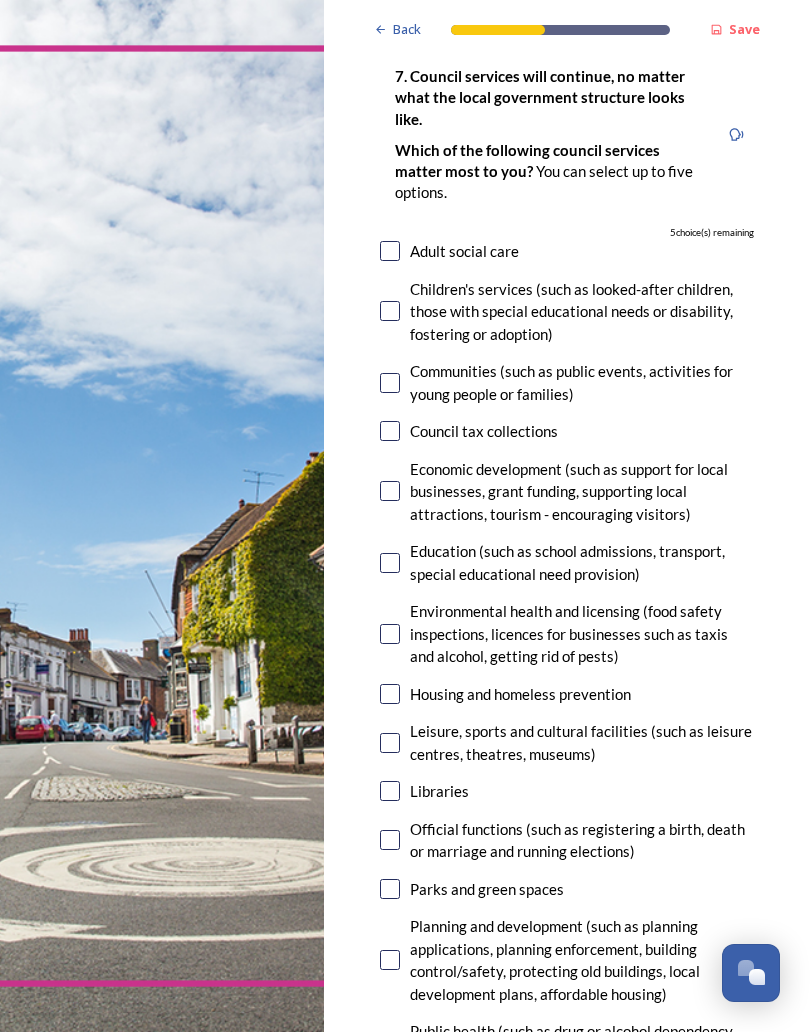 scroll, scrollTop: 131, scrollLeft: 0, axis: vertical 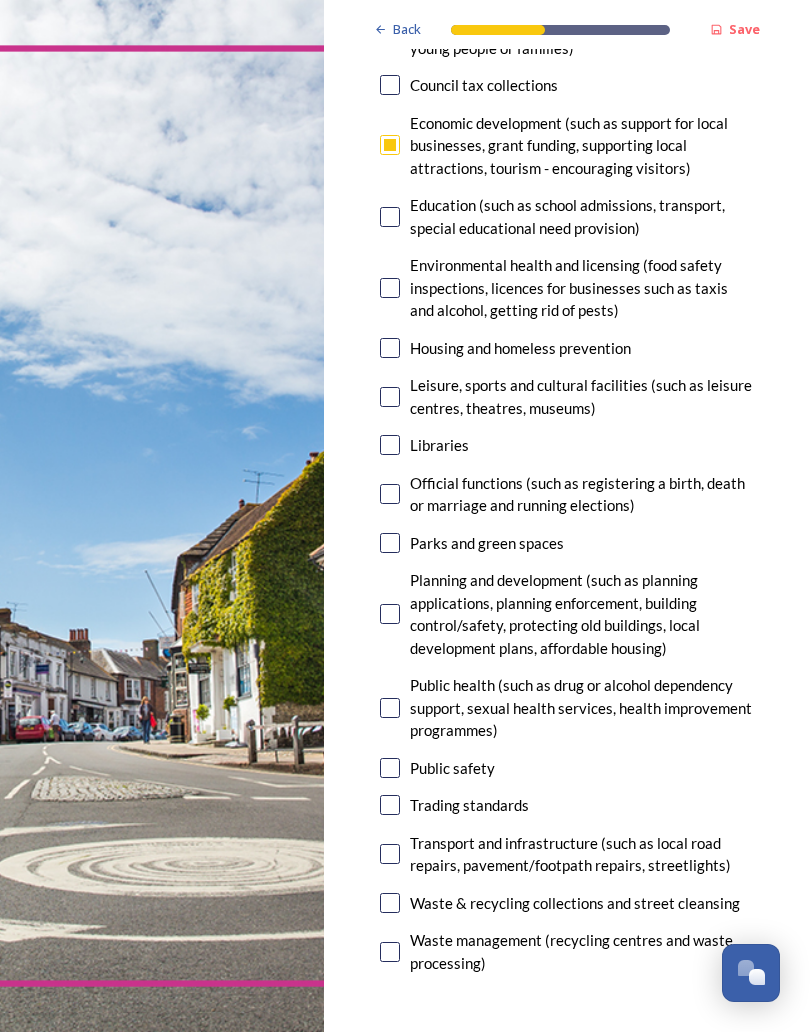 click at bounding box center (390, 445) 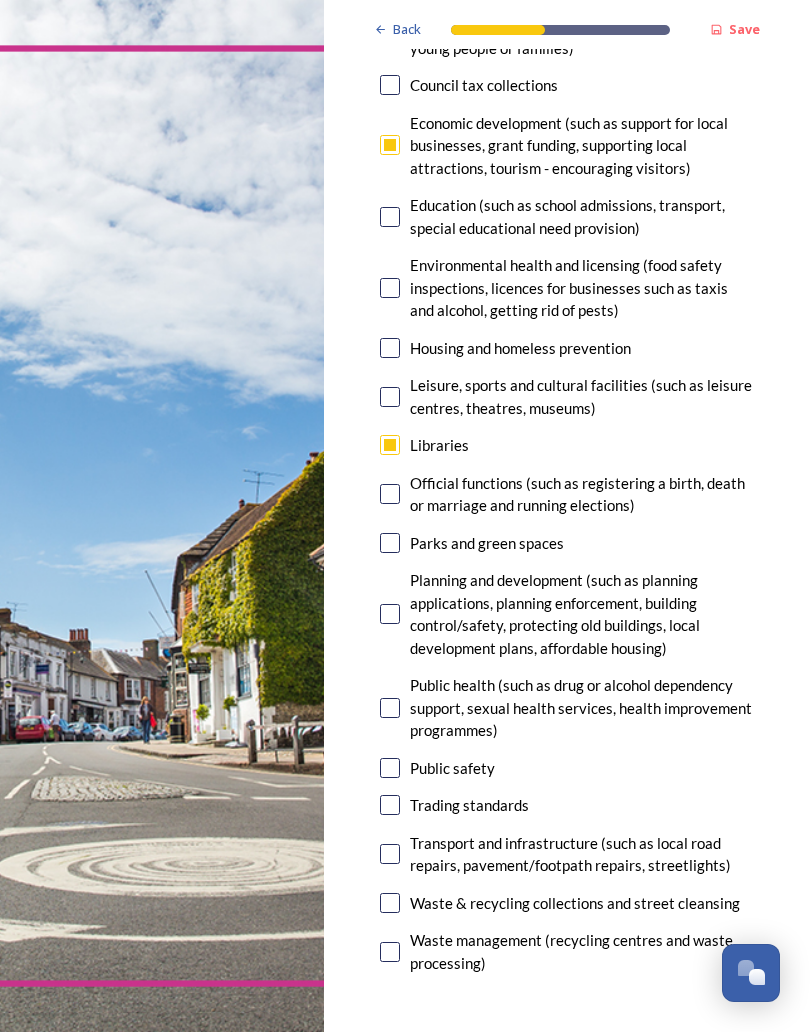 click at bounding box center [390, 543] 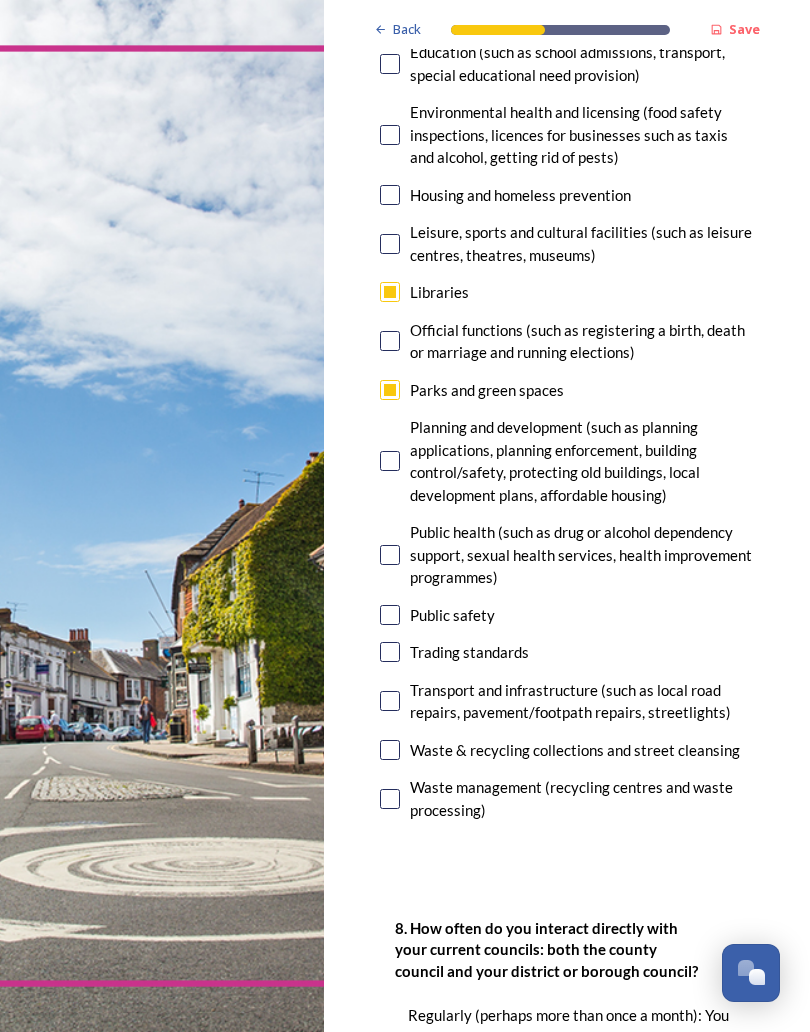 scroll, scrollTop: 633, scrollLeft: 0, axis: vertical 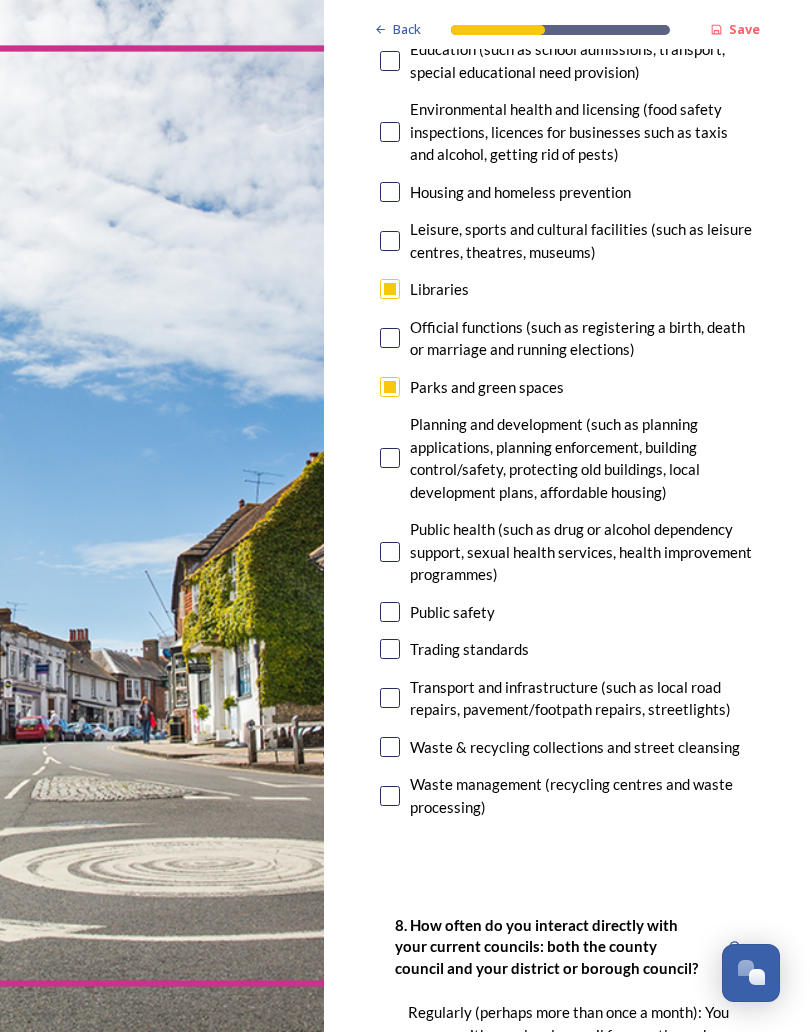 click at bounding box center [390, 747] 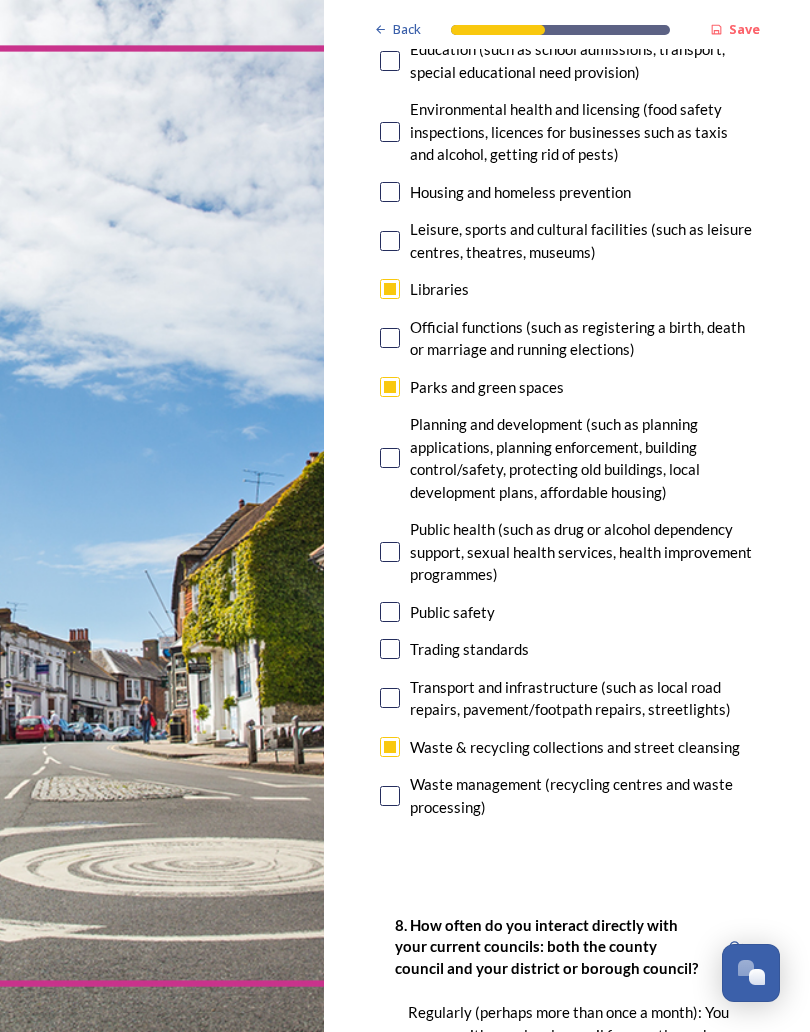 click at bounding box center (390, 698) 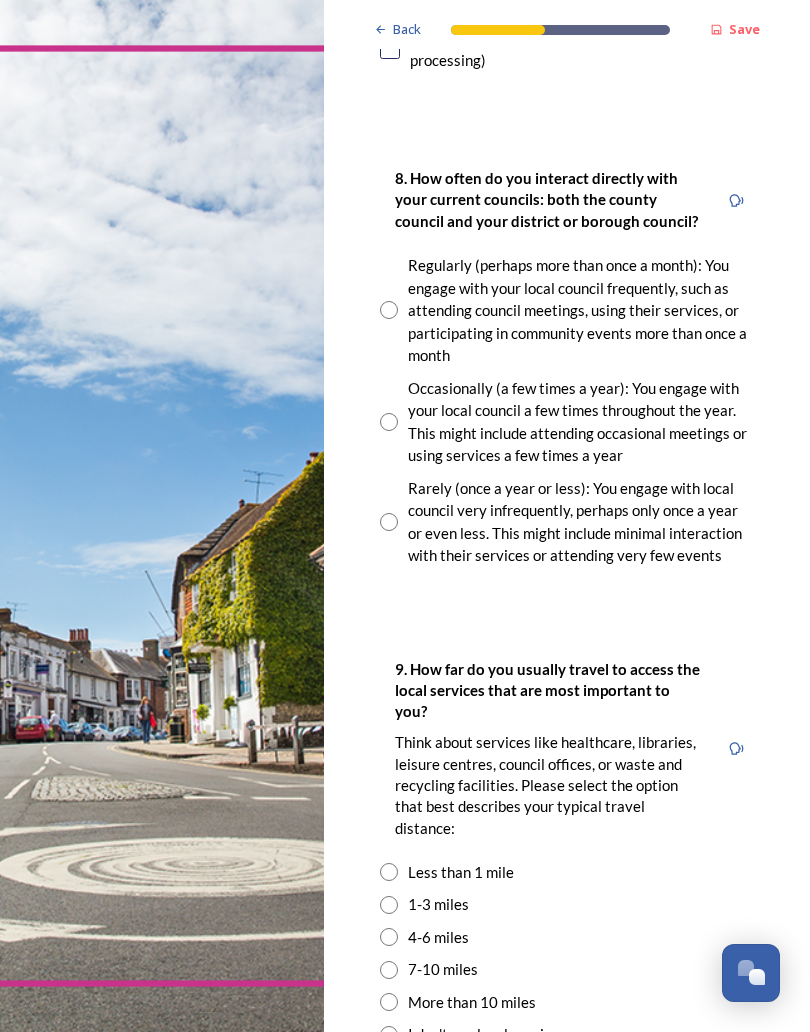 click at bounding box center [162, 516] 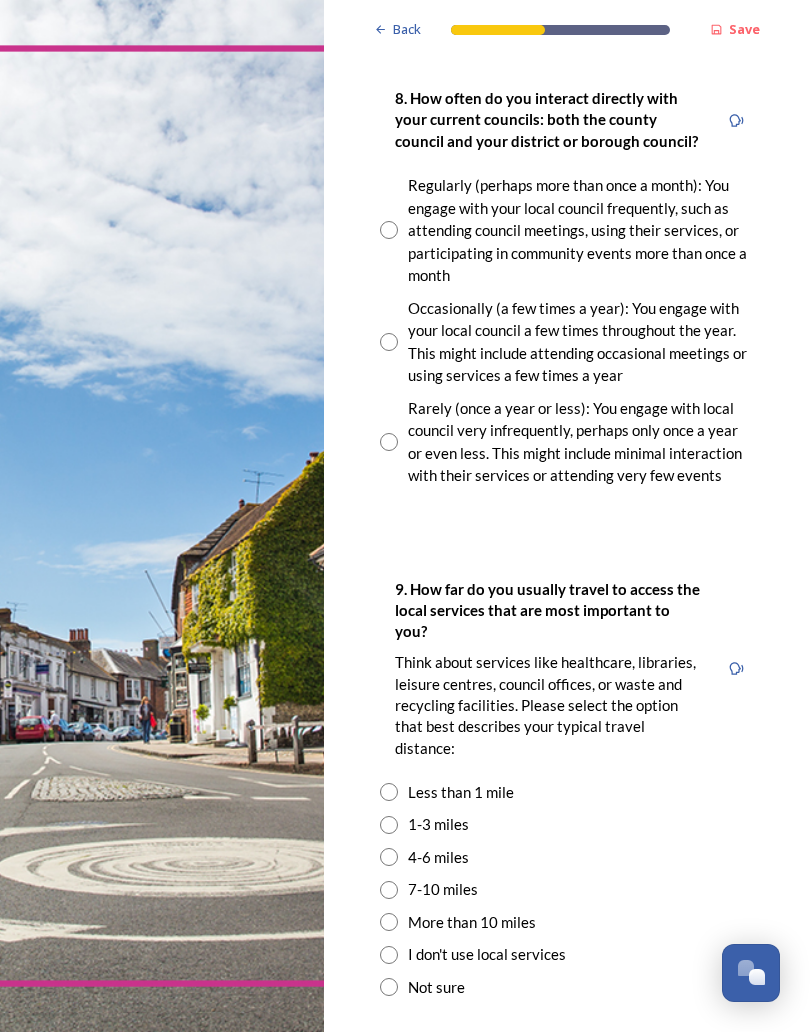 scroll, scrollTop: 1461, scrollLeft: 0, axis: vertical 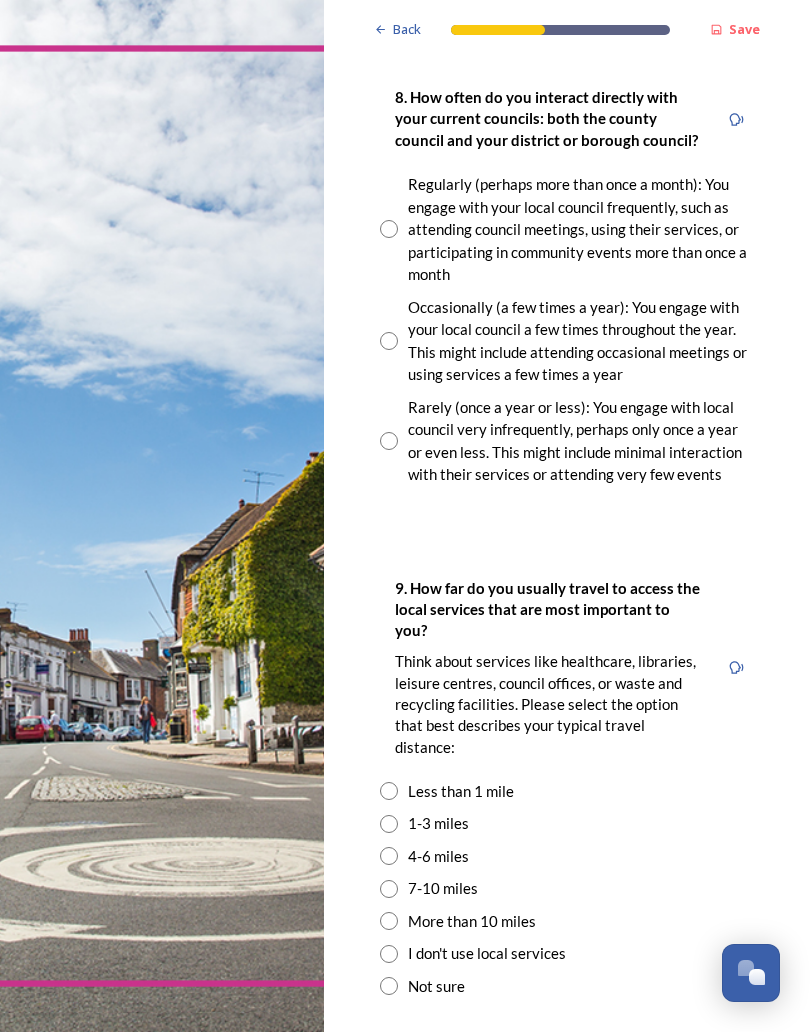click at bounding box center (389, 341) 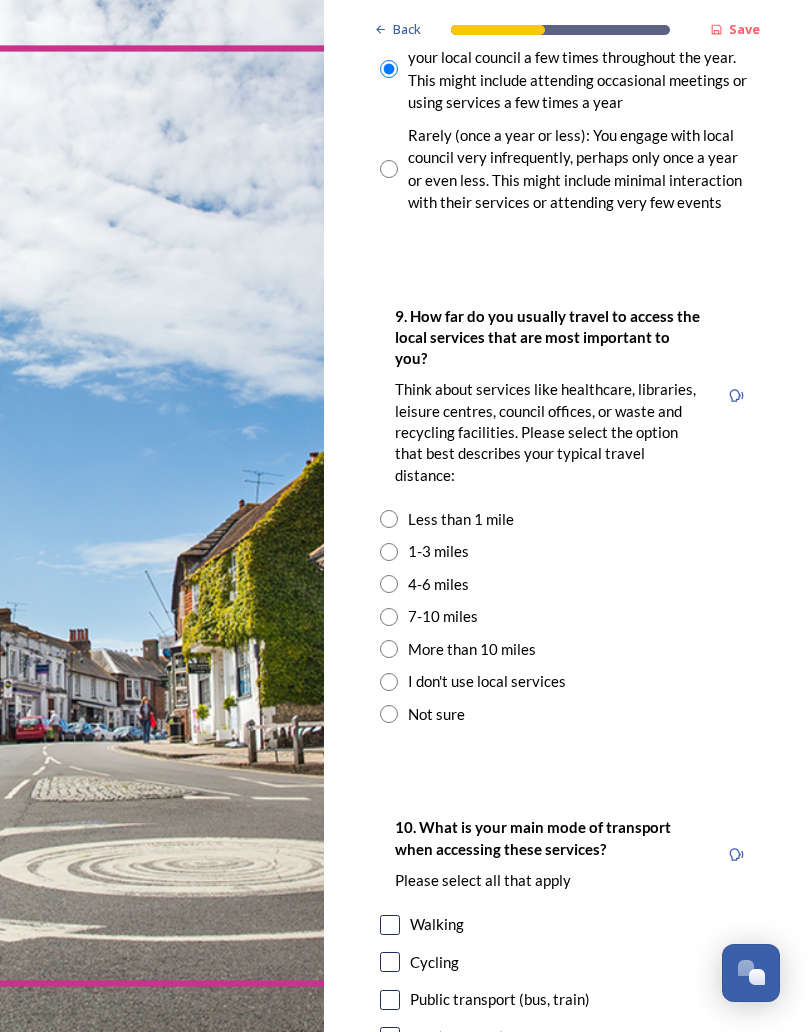 scroll, scrollTop: 1734, scrollLeft: 0, axis: vertical 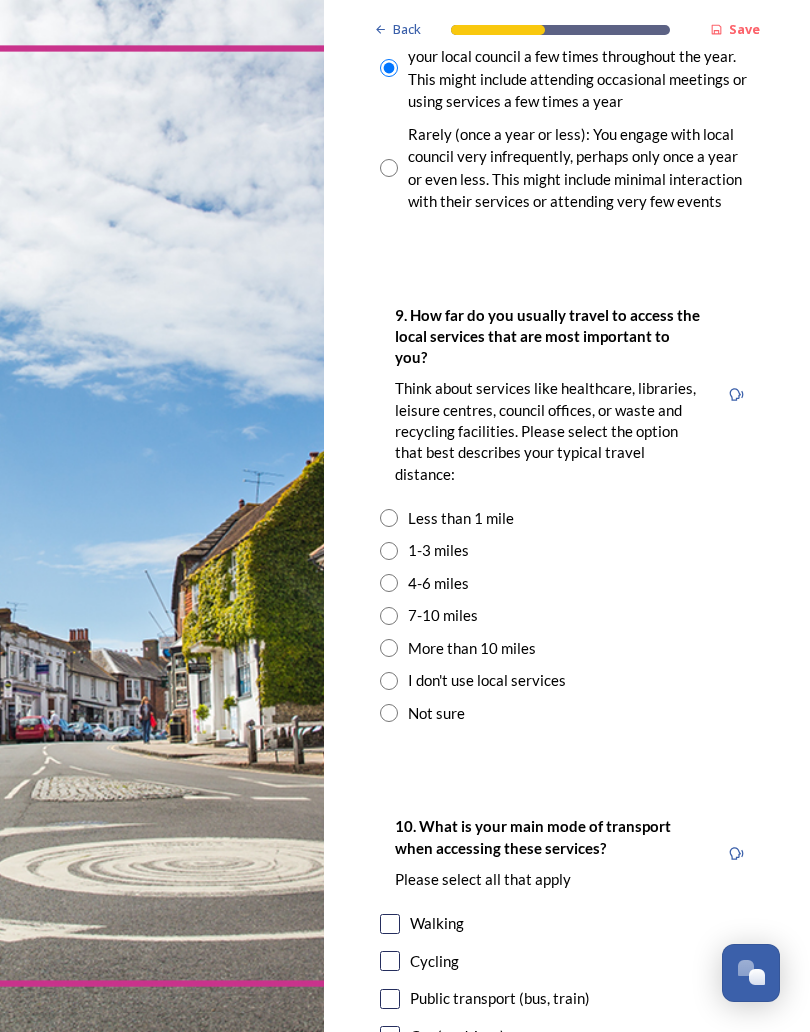 click at bounding box center (389, 551) 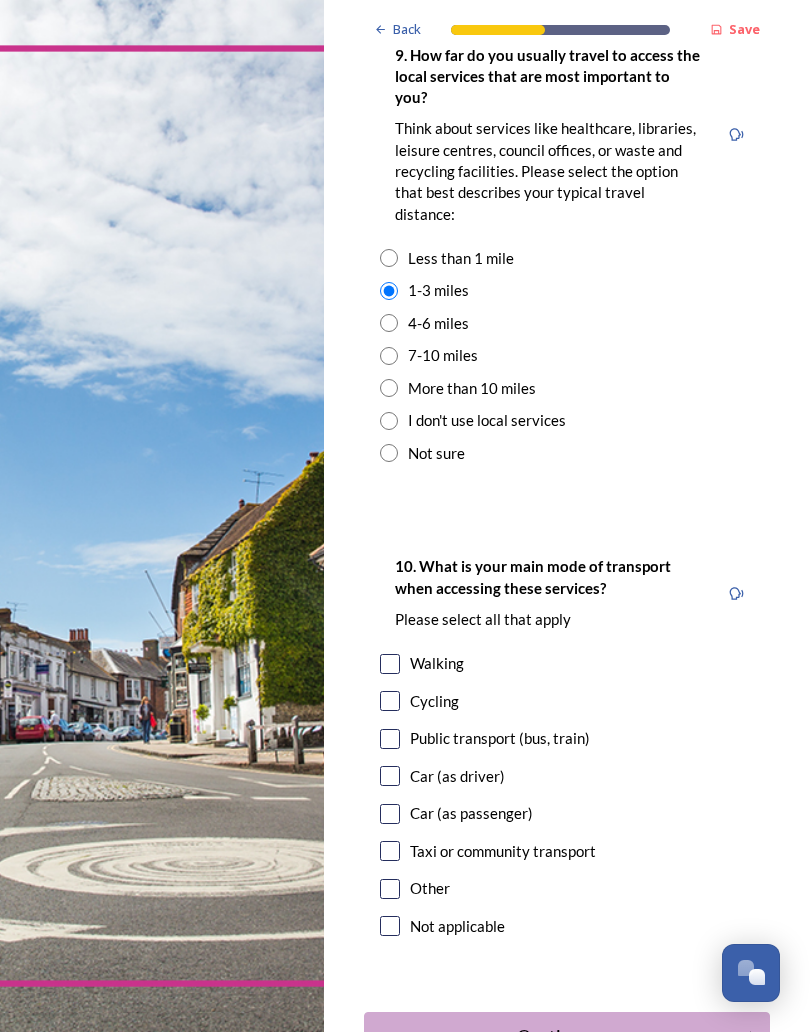 scroll, scrollTop: 1996, scrollLeft: 0, axis: vertical 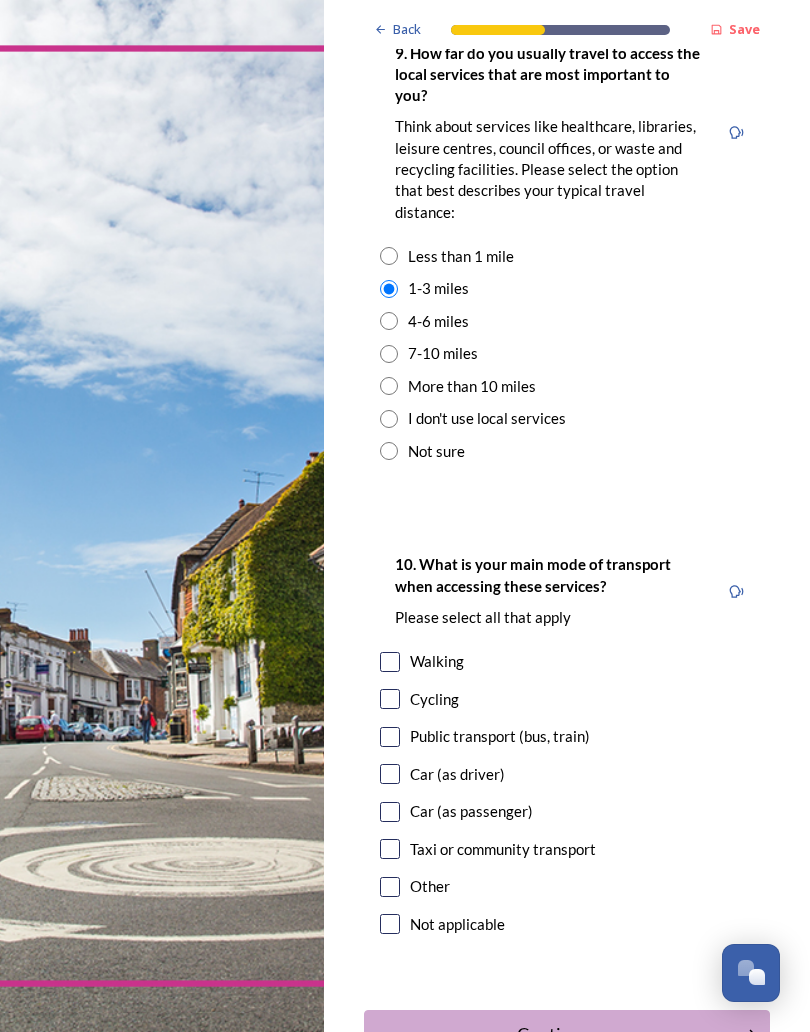 click at bounding box center (390, 774) 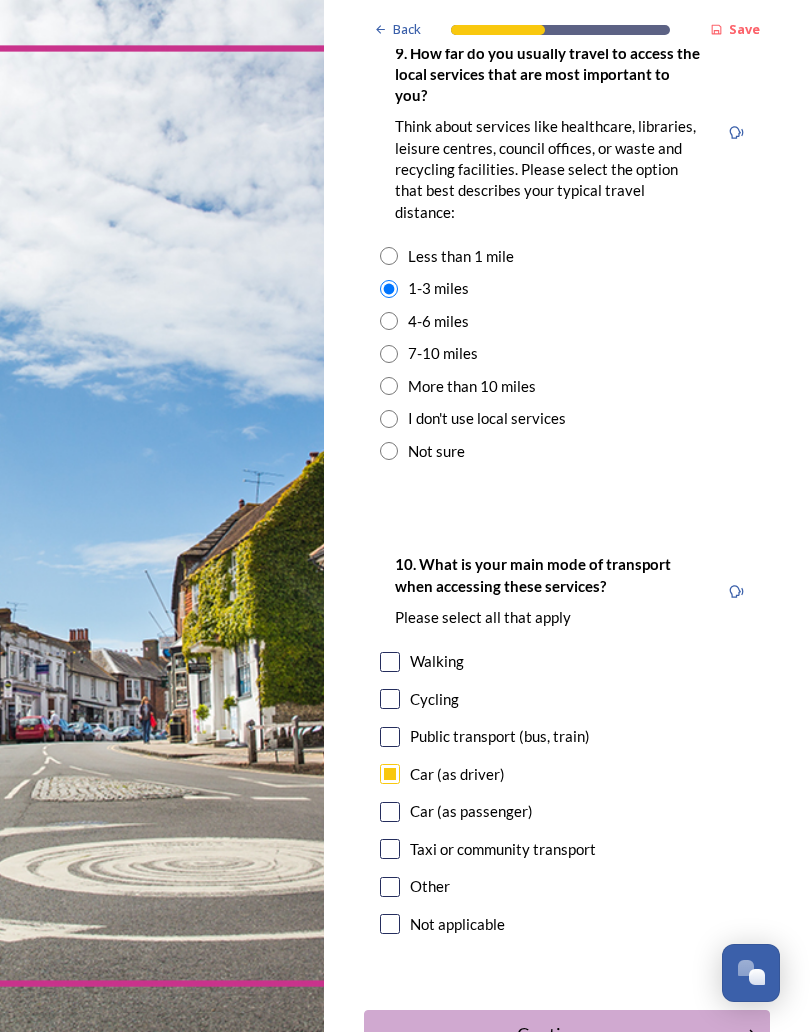 click at bounding box center [390, 812] 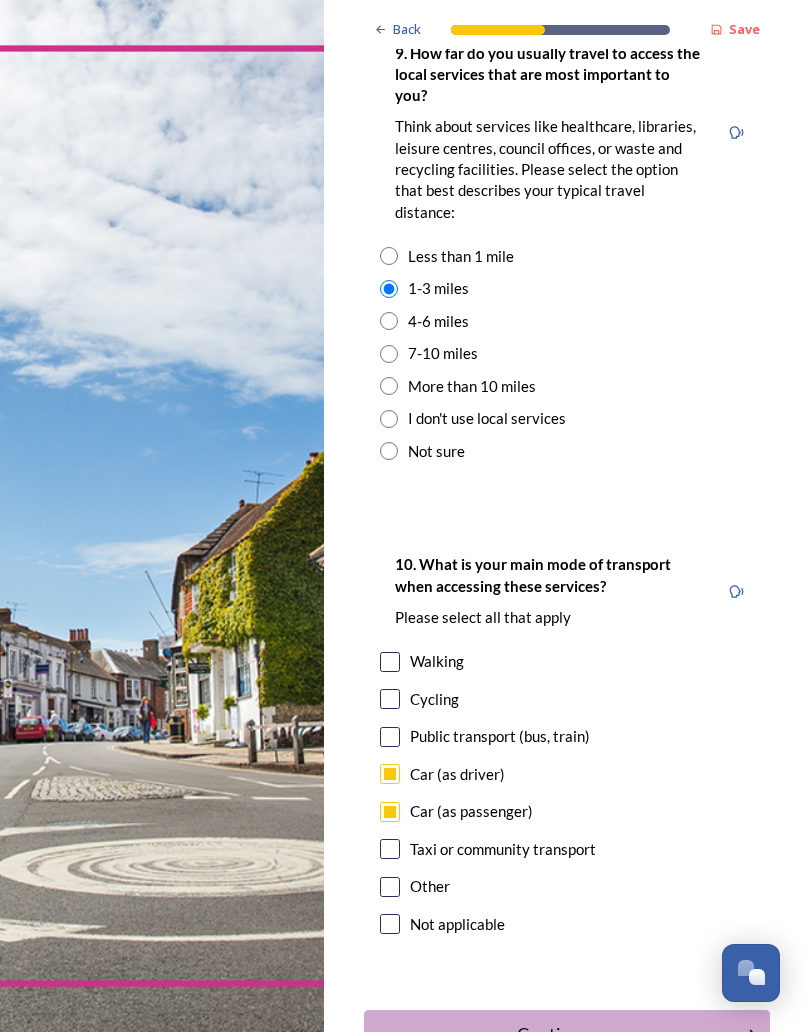 click on "Continue" at bounding box center [553, 1034] 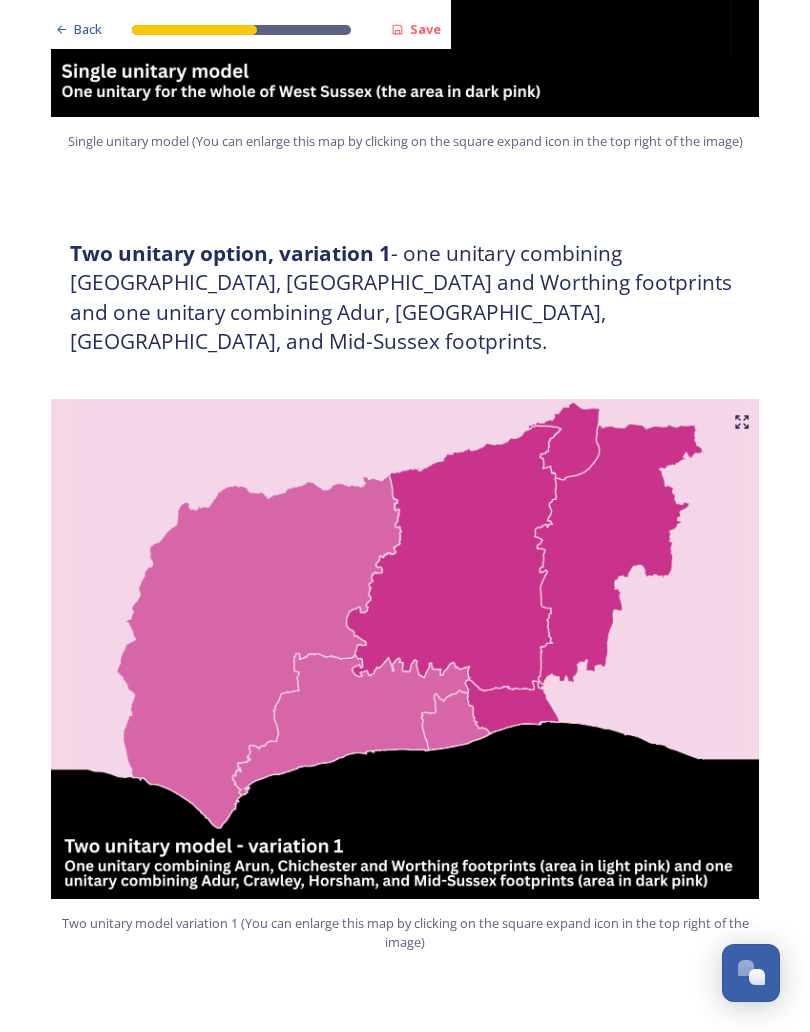 scroll, scrollTop: 962, scrollLeft: 0, axis: vertical 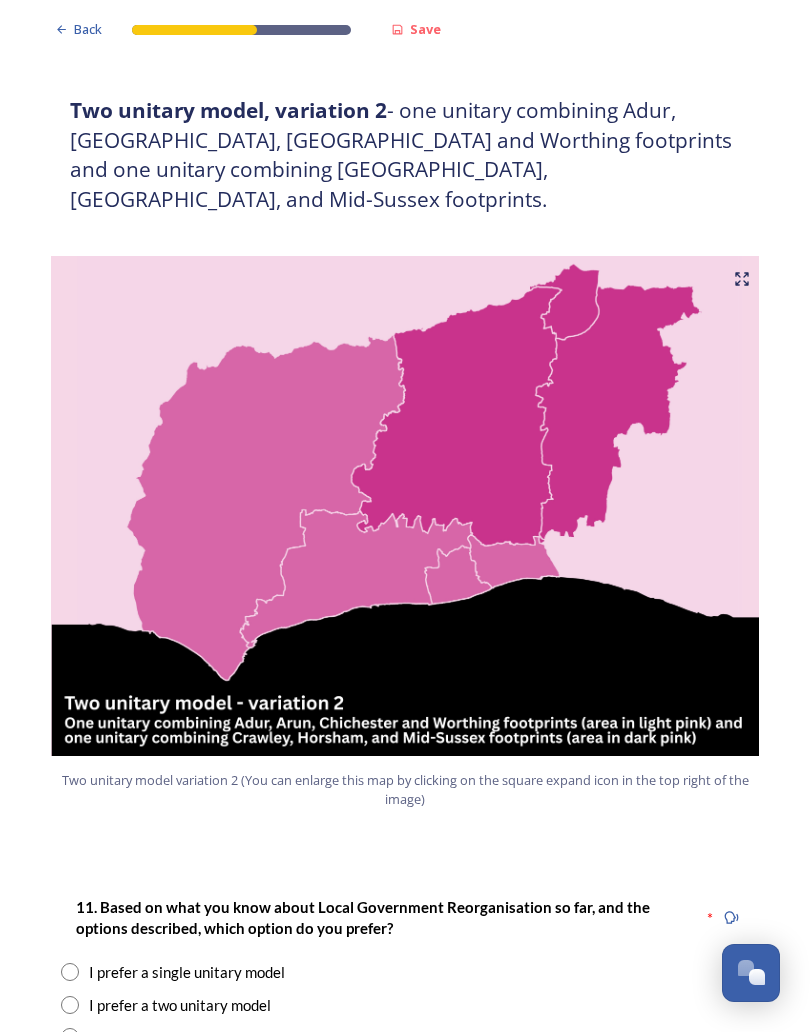 click at bounding box center (70, 1005) 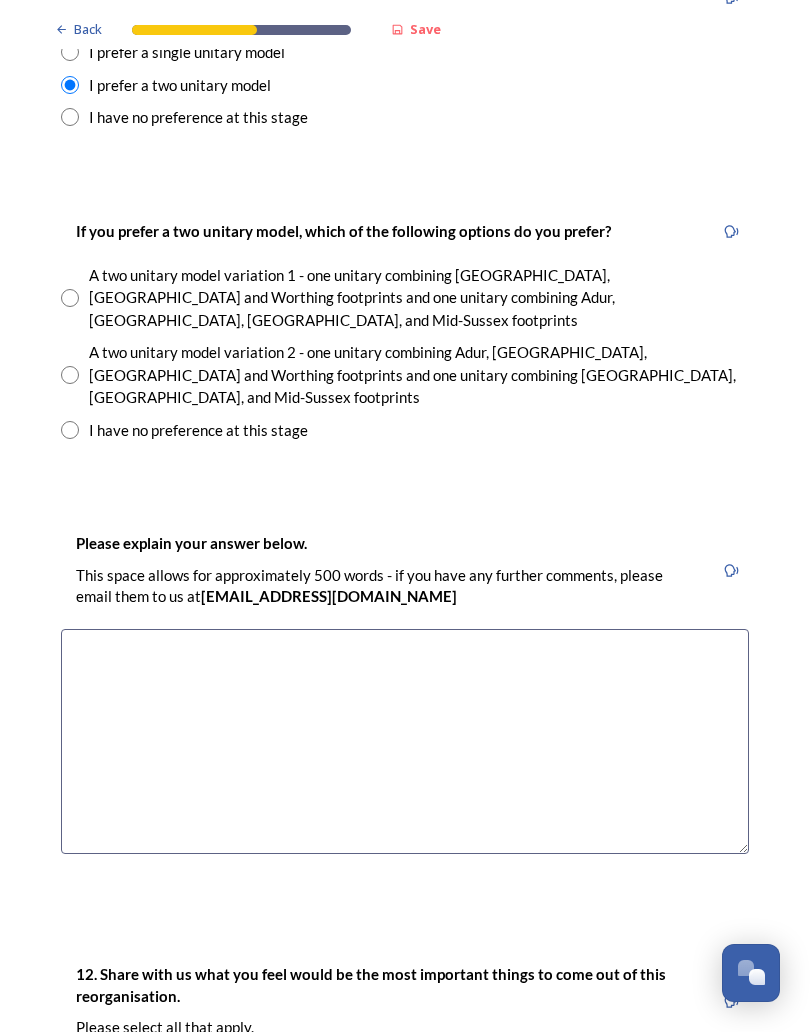 scroll, scrollTop: 2825, scrollLeft: 0, axis: vertical 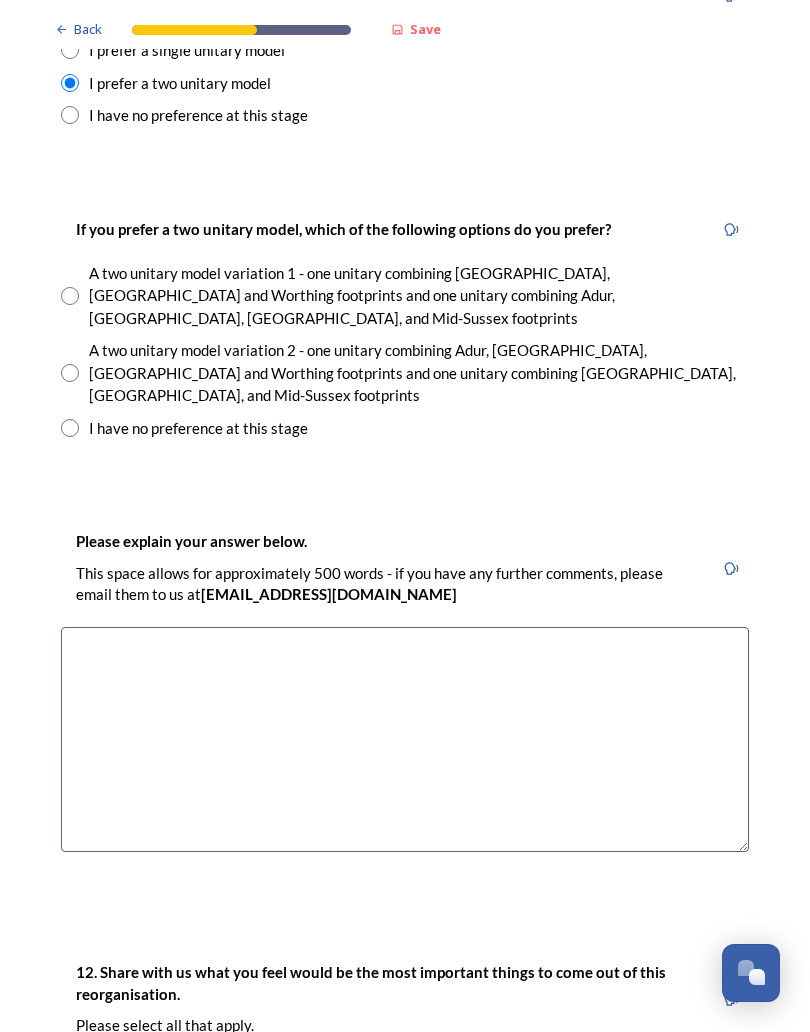 click at bounding box center [70, 373] 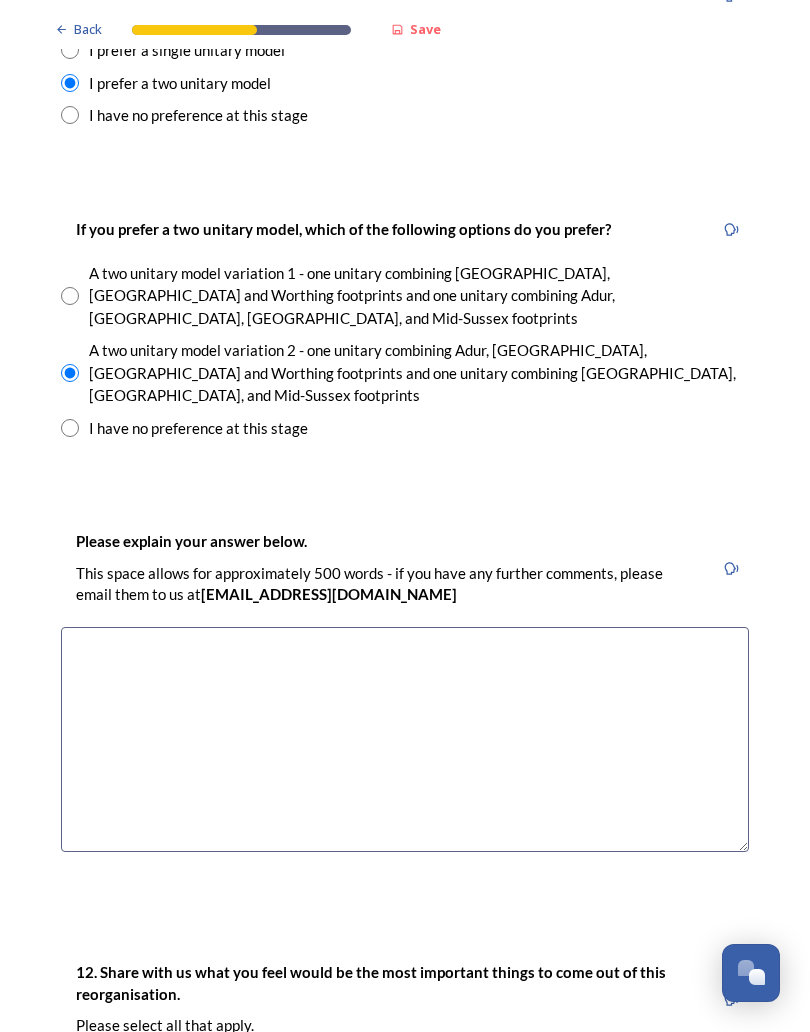 click at bounding box center [405, 739] 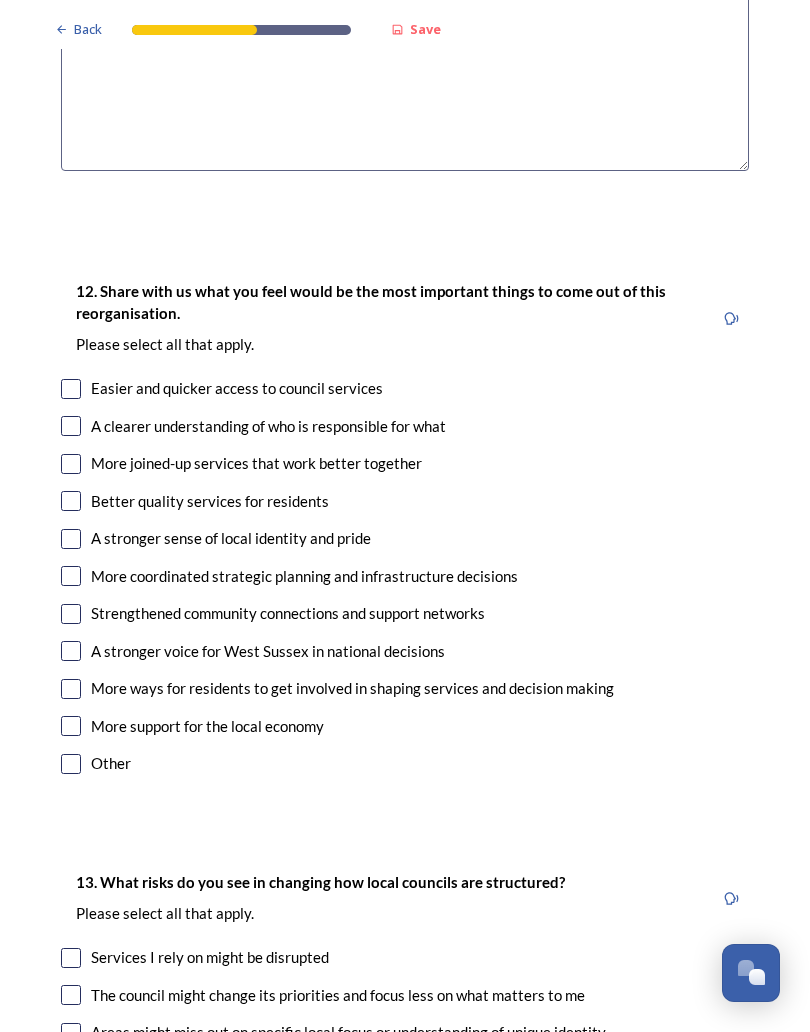 scroll, scrollTop: 3507, scrollLeft: 0, axis: vertical 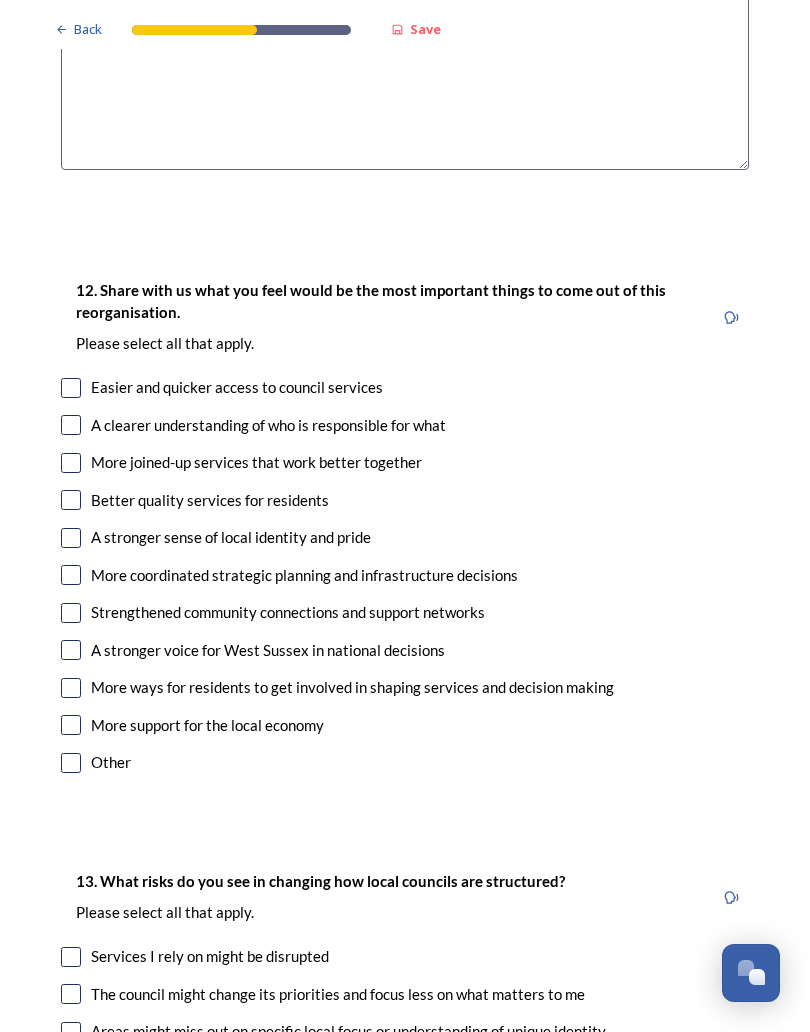 type on "Each of these areas are very different to each other and lumping them all together areas will lose their identity." 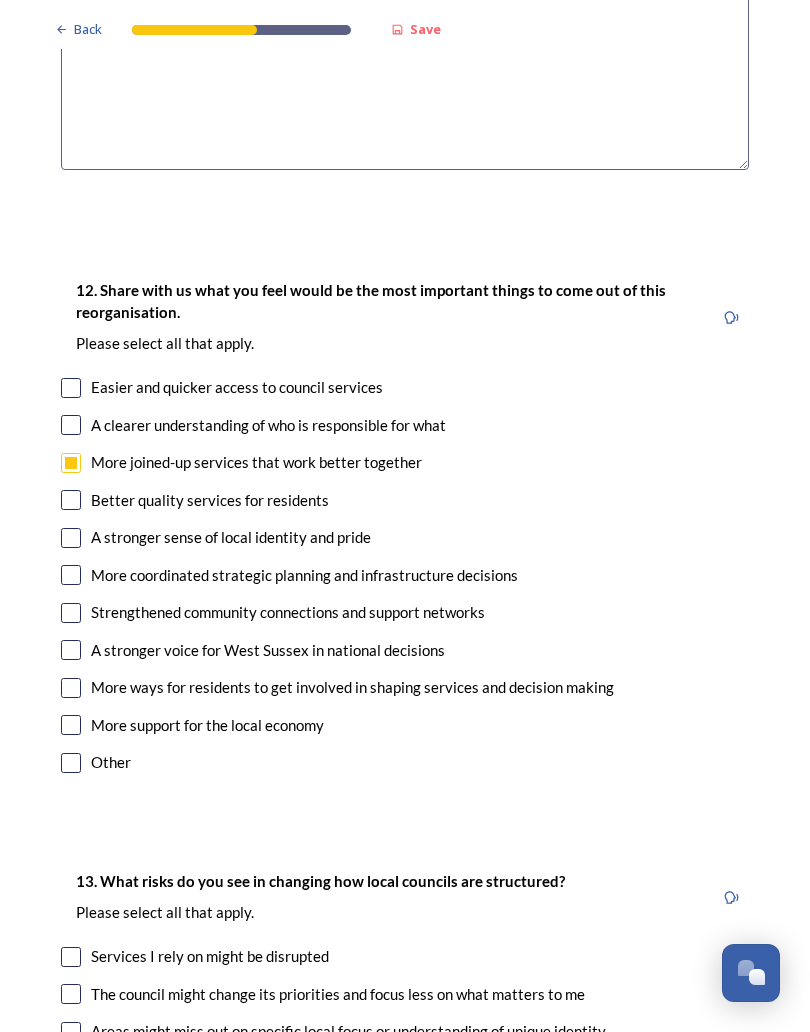 click at bounding box center [71, 500] 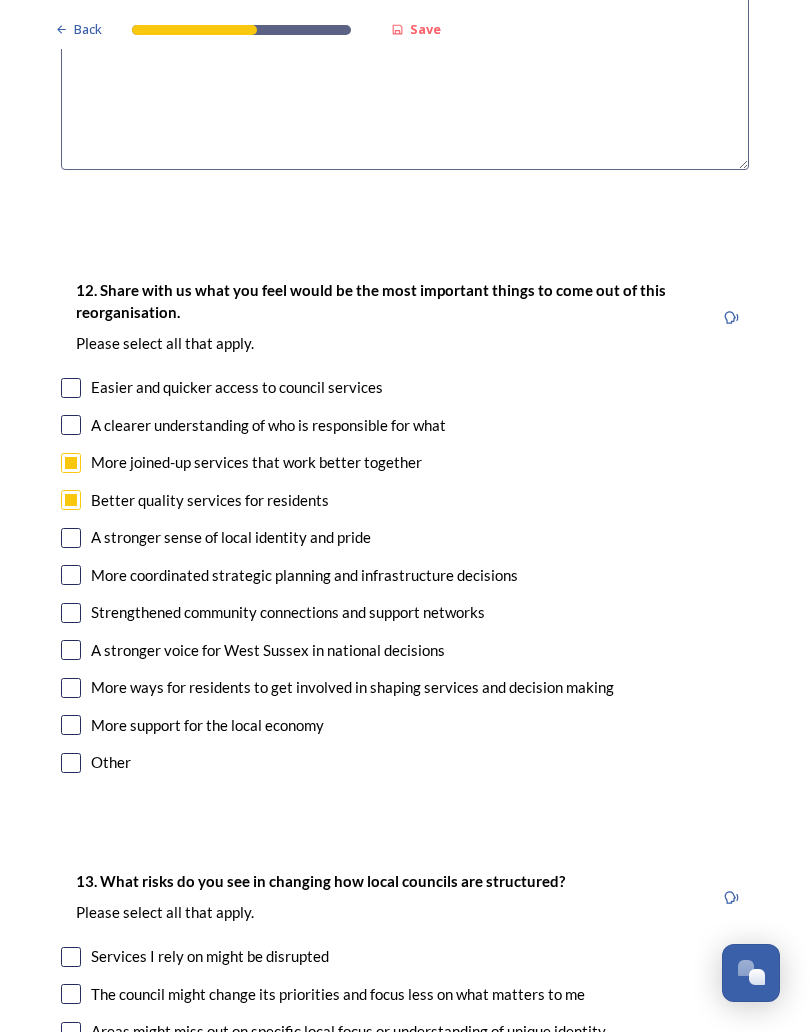 click at bounding box center [71, 538] 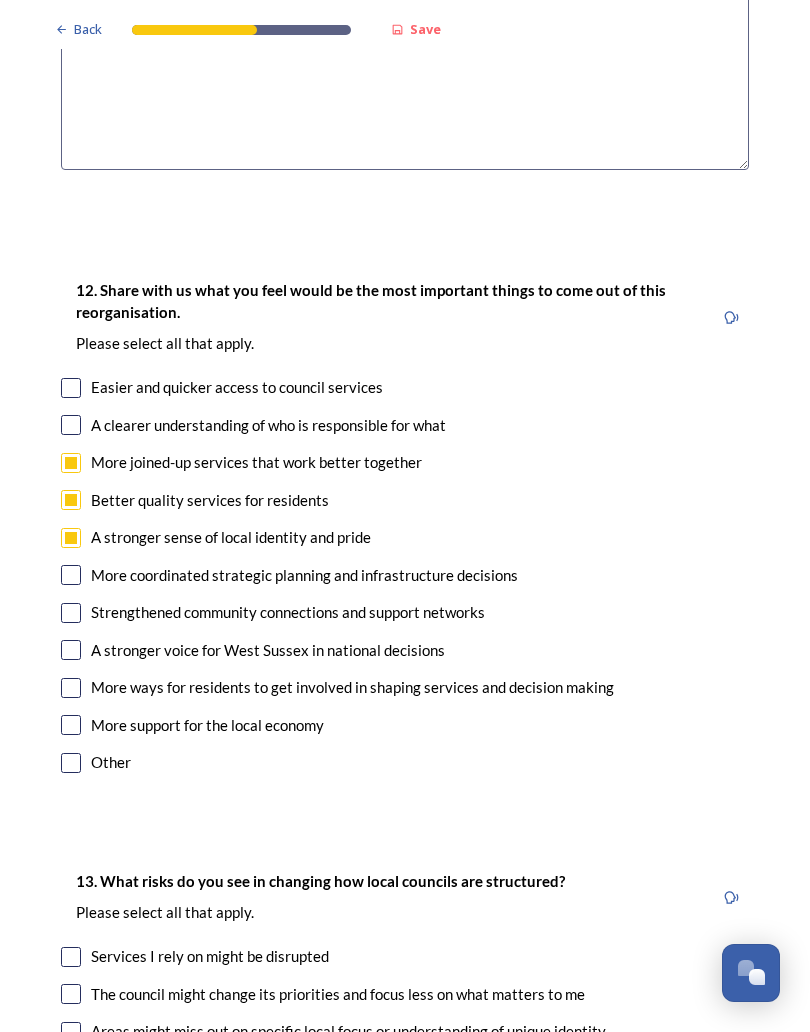 click at bounding box center [71, 725] 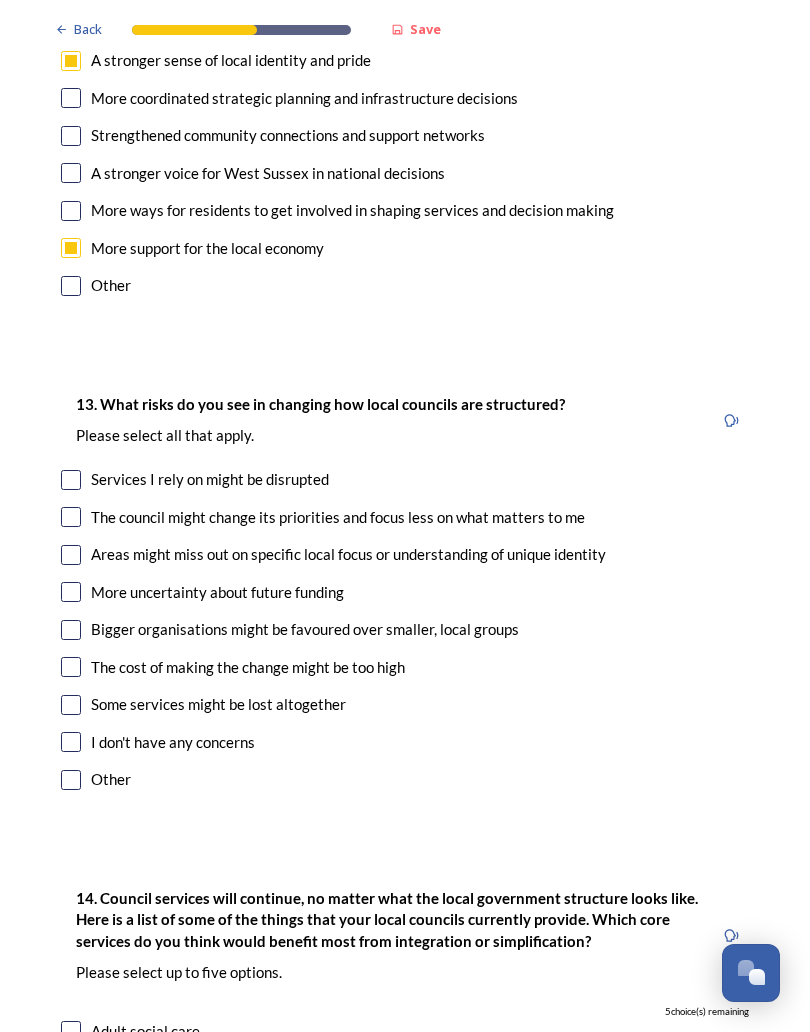 scroll, scrollTop: 3985, scrollLeft: 0, axis: vertical 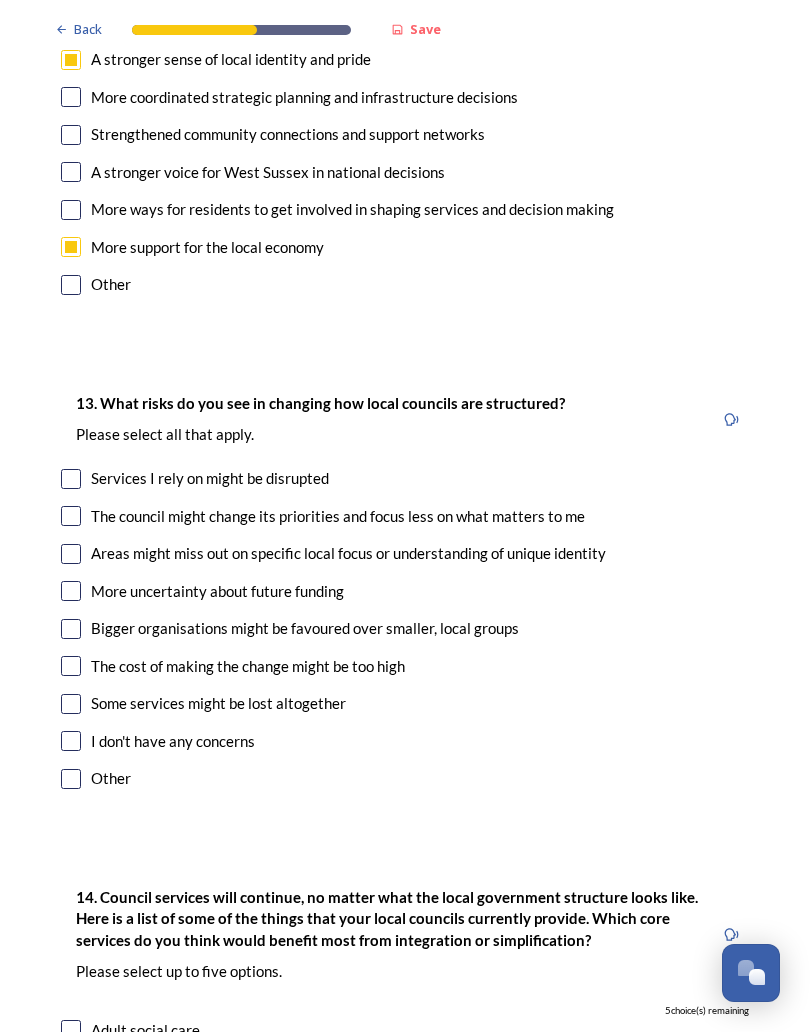 click at bounding box center (71, 516) 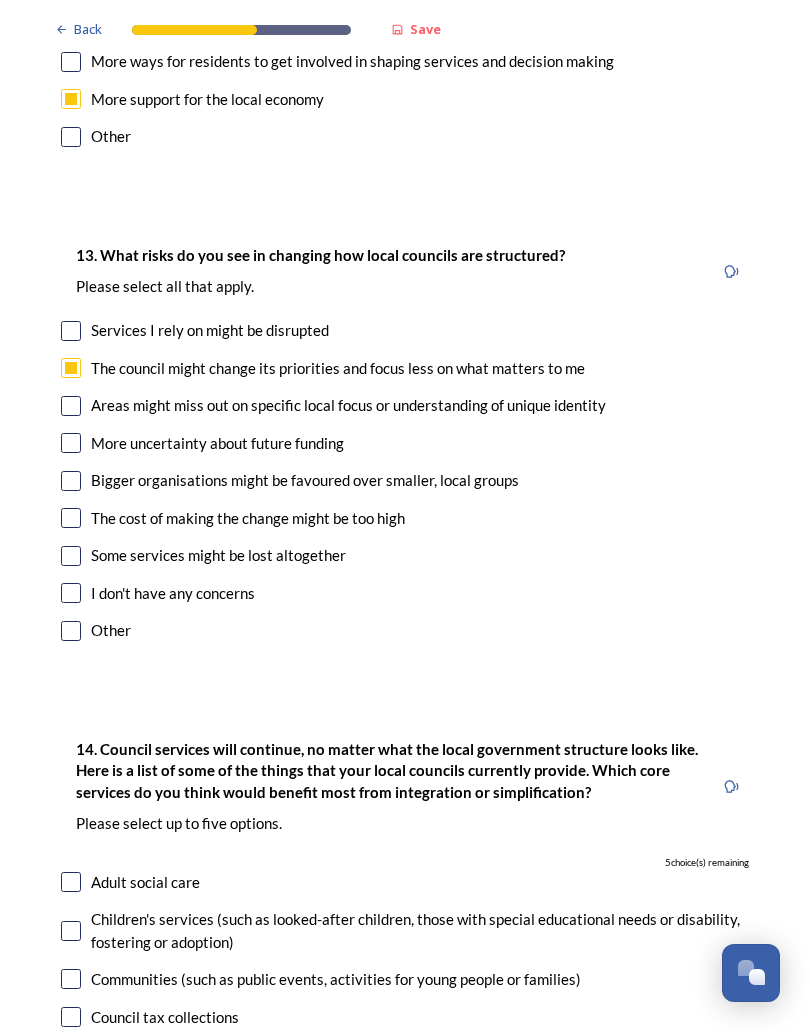 scroll, scrollTop: 4053, scrollLeft: 0, axis: vertical 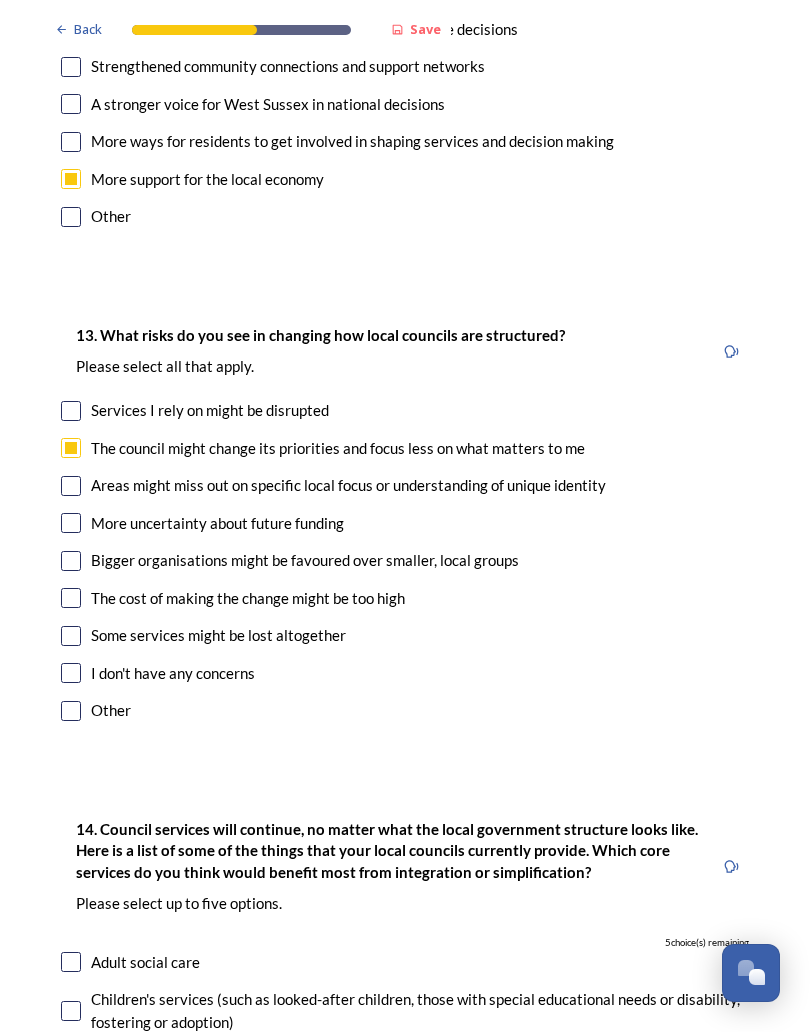 click at bounding box center (71, 486) 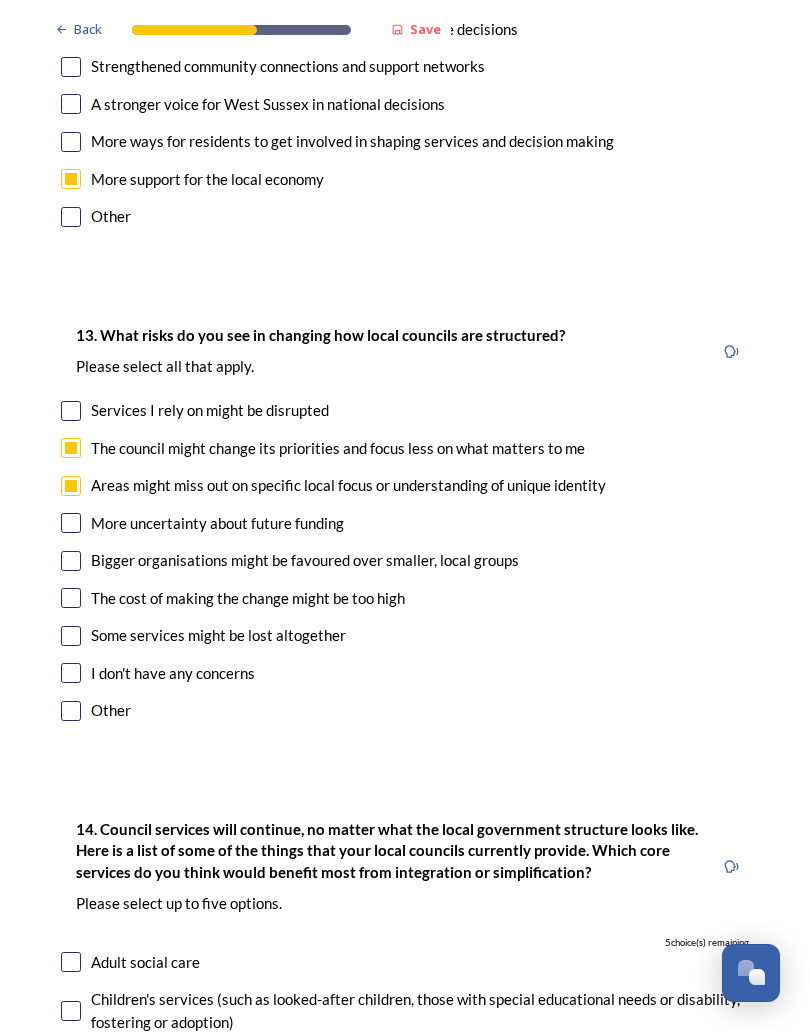 click at bounding box center [71, 523] 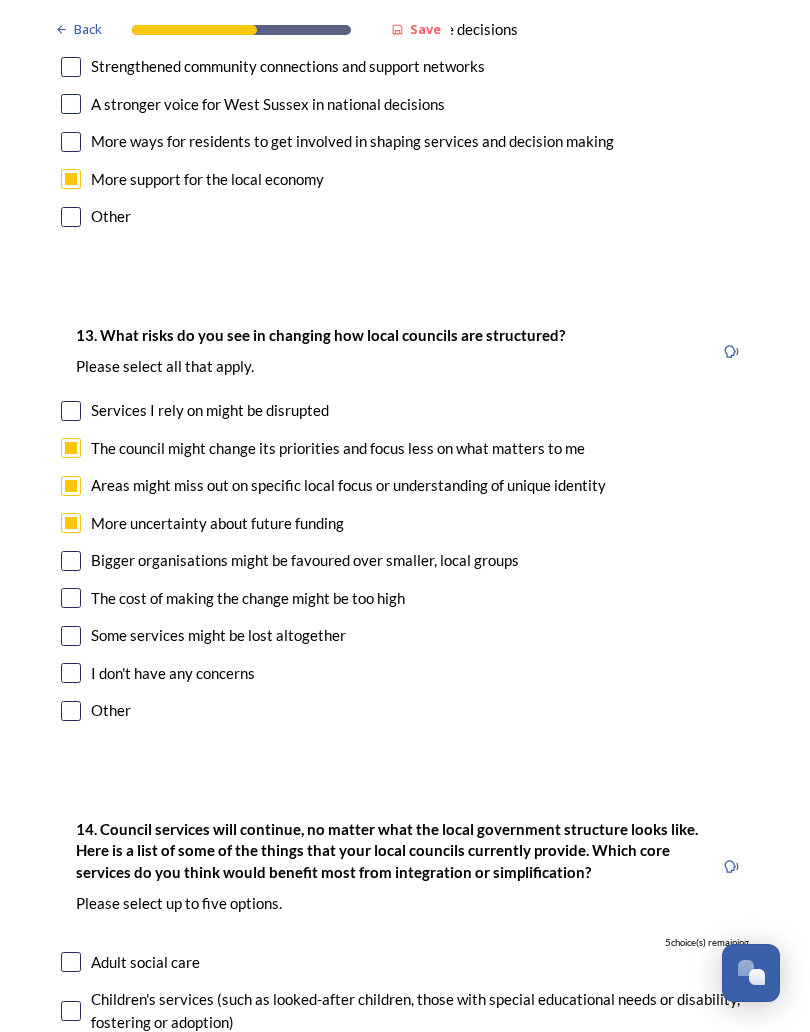 click at bounding box center (71, 561) 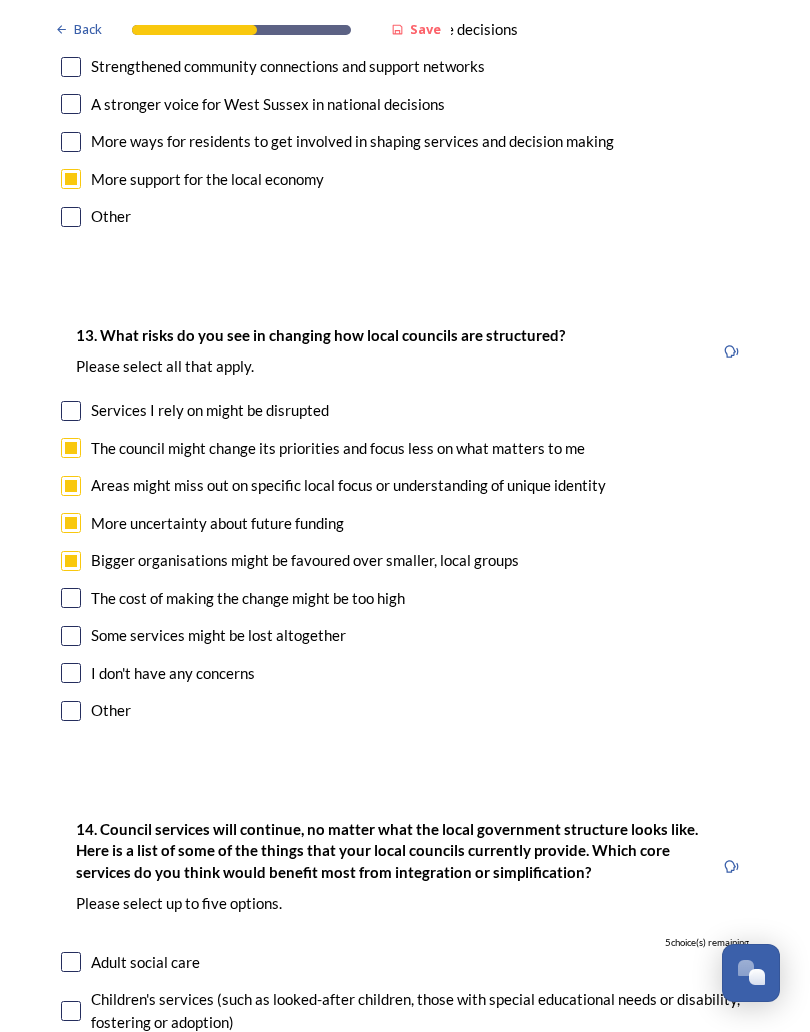 click at bounding box center [71, 636] 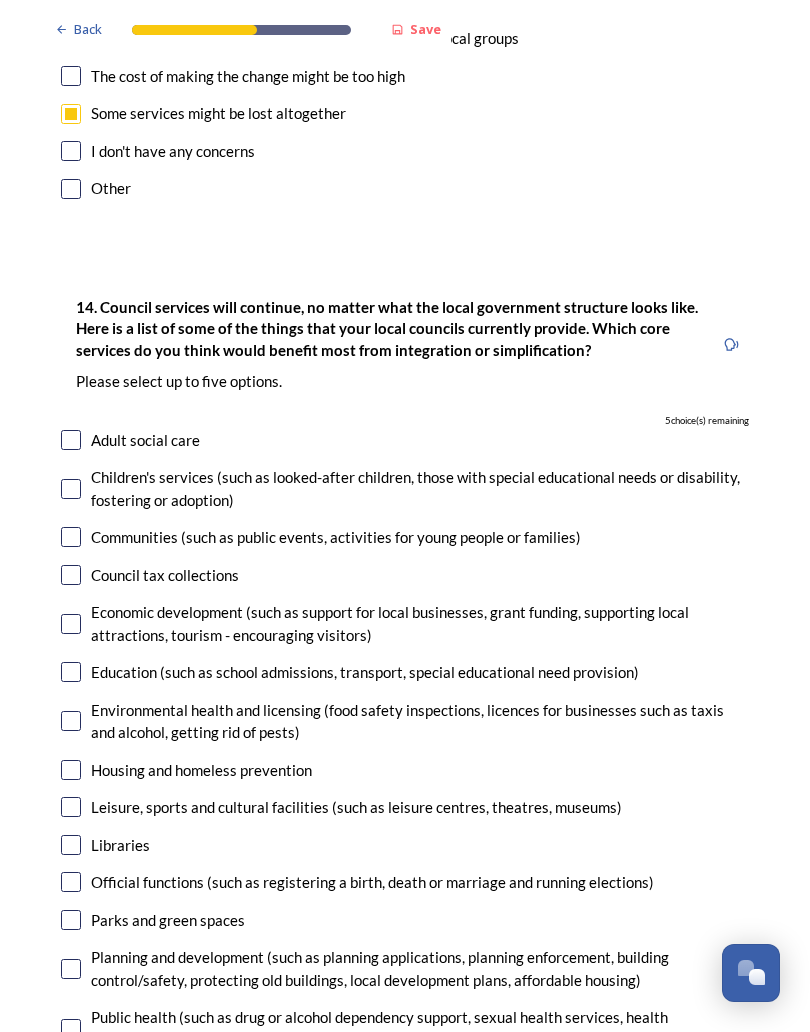 scroll, scrollTop: 4575, scrollLeft: 0, axis: vertical 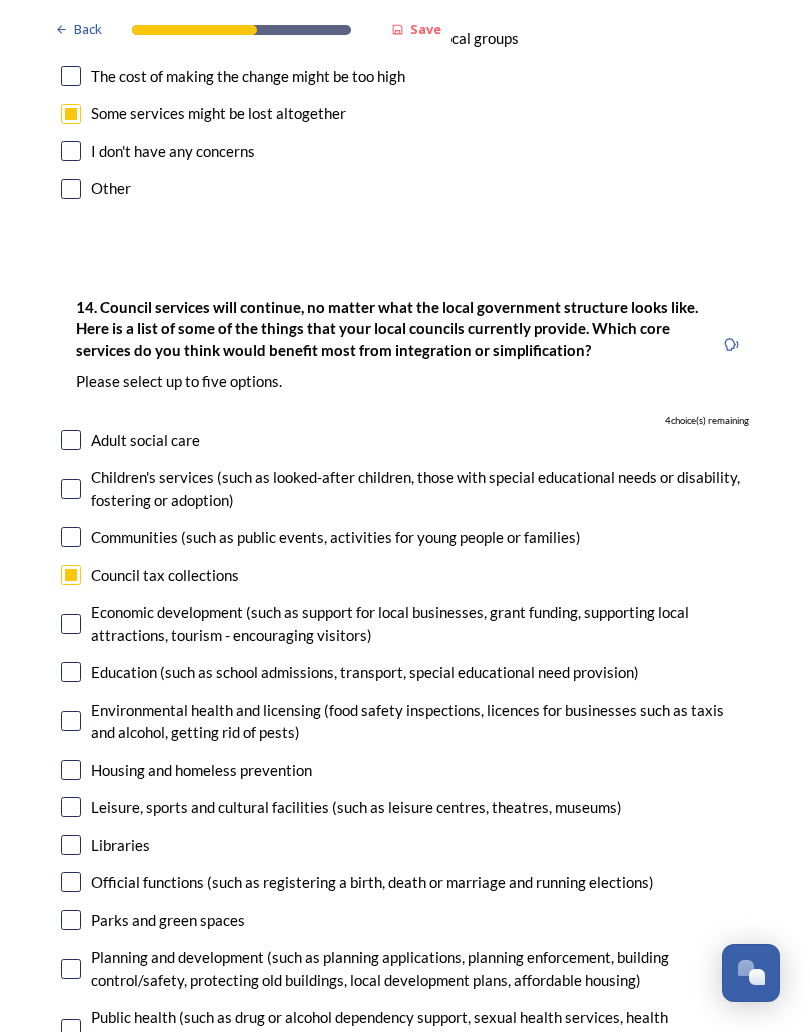 click at bounding box center [71, 770] 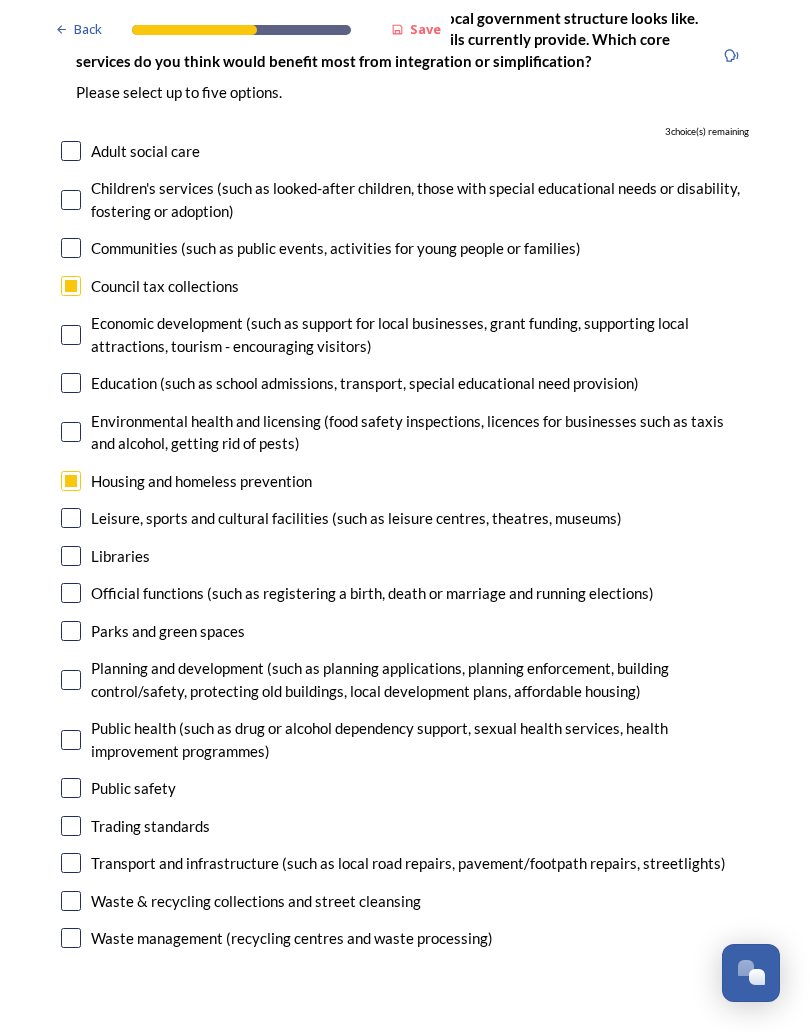 scroll, scrollTop: 4864, scrollLeft: 0, axis: vertical 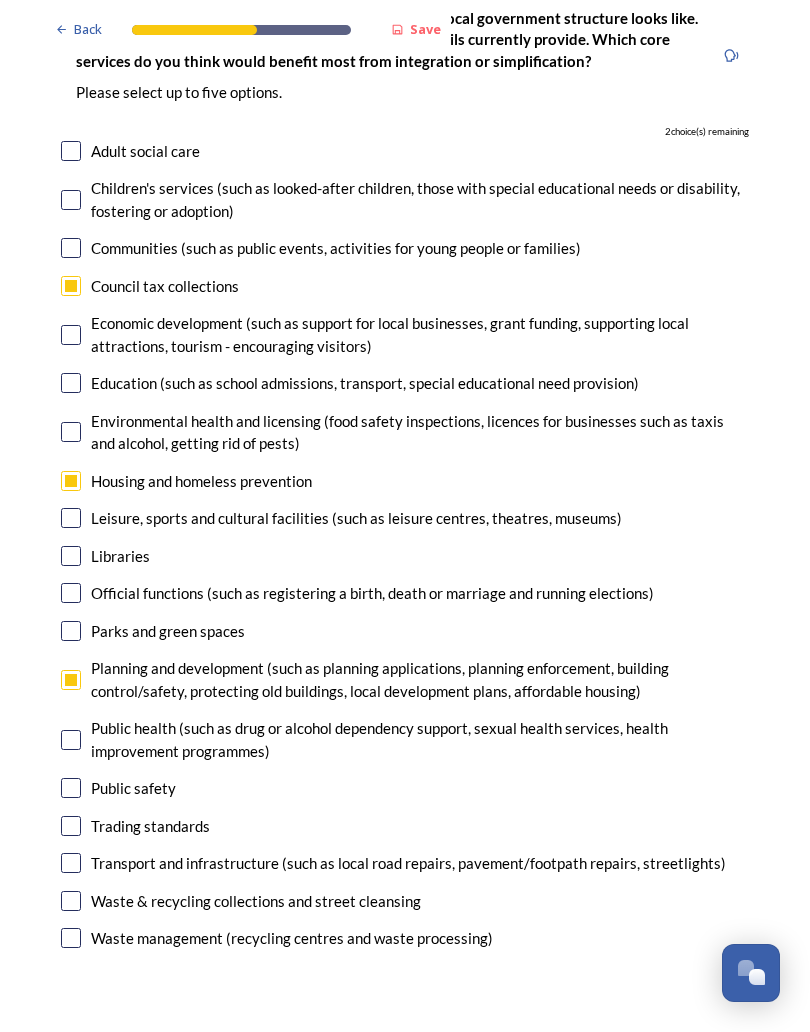 click at bounding box center (71, 863) 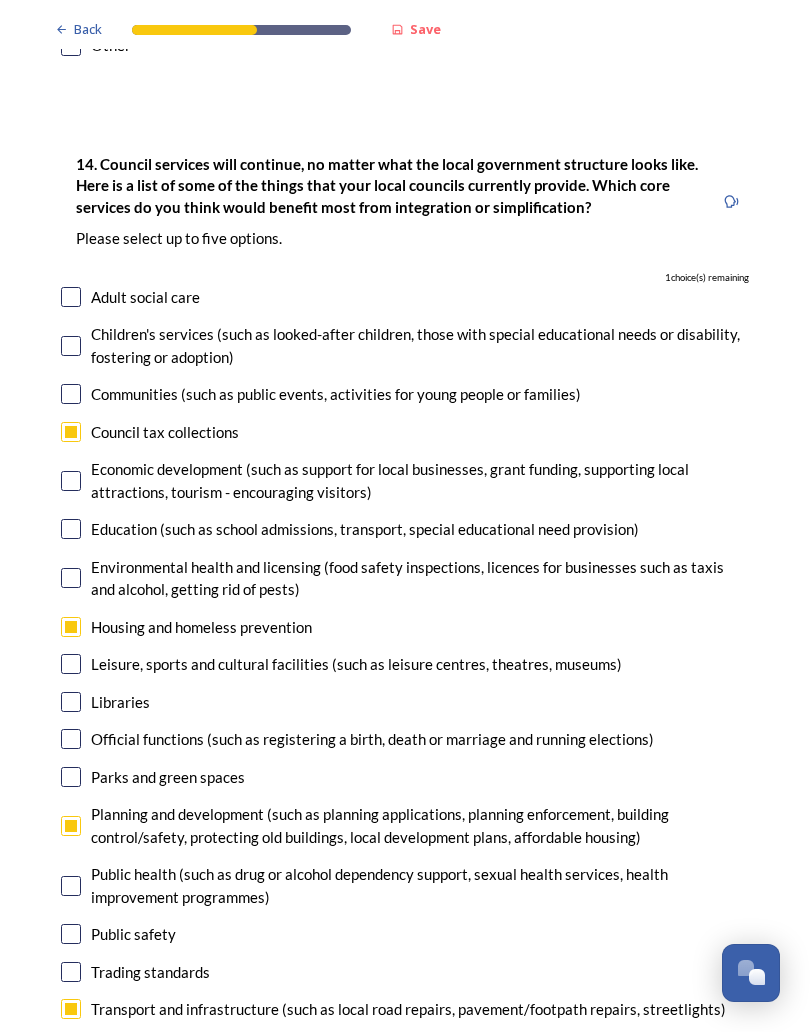 scroll, scrollTop: 4718, scrollLeft: 0, axis: vertical 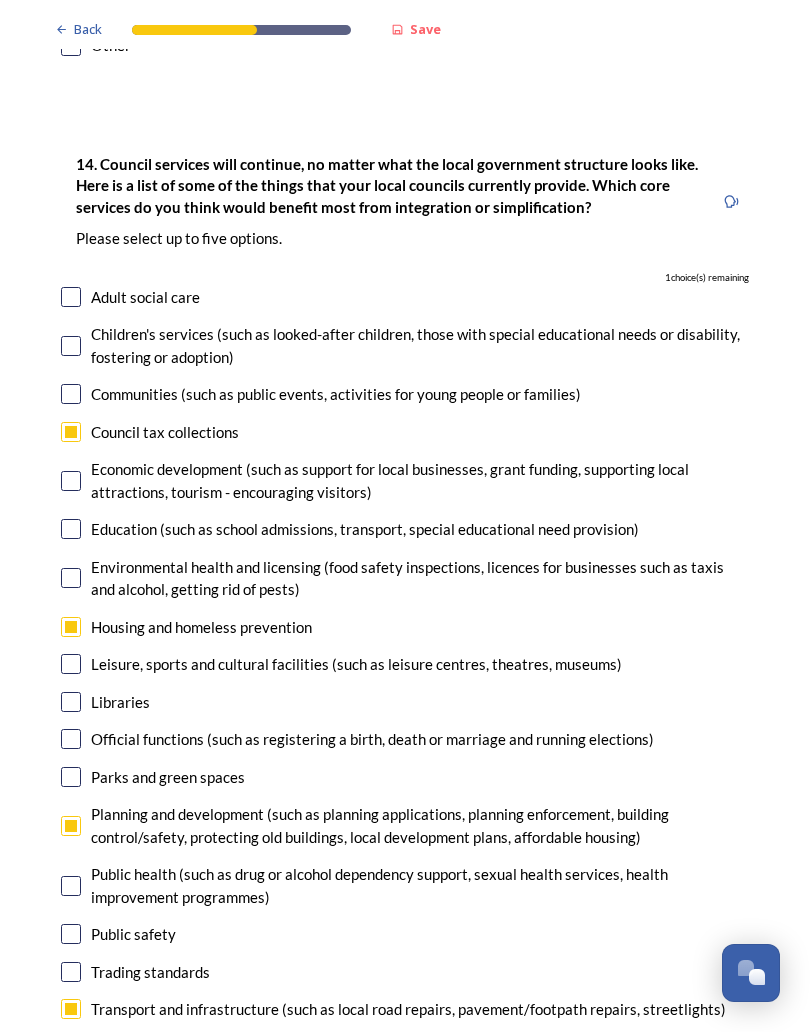 click at bounding box center [71, 1047] 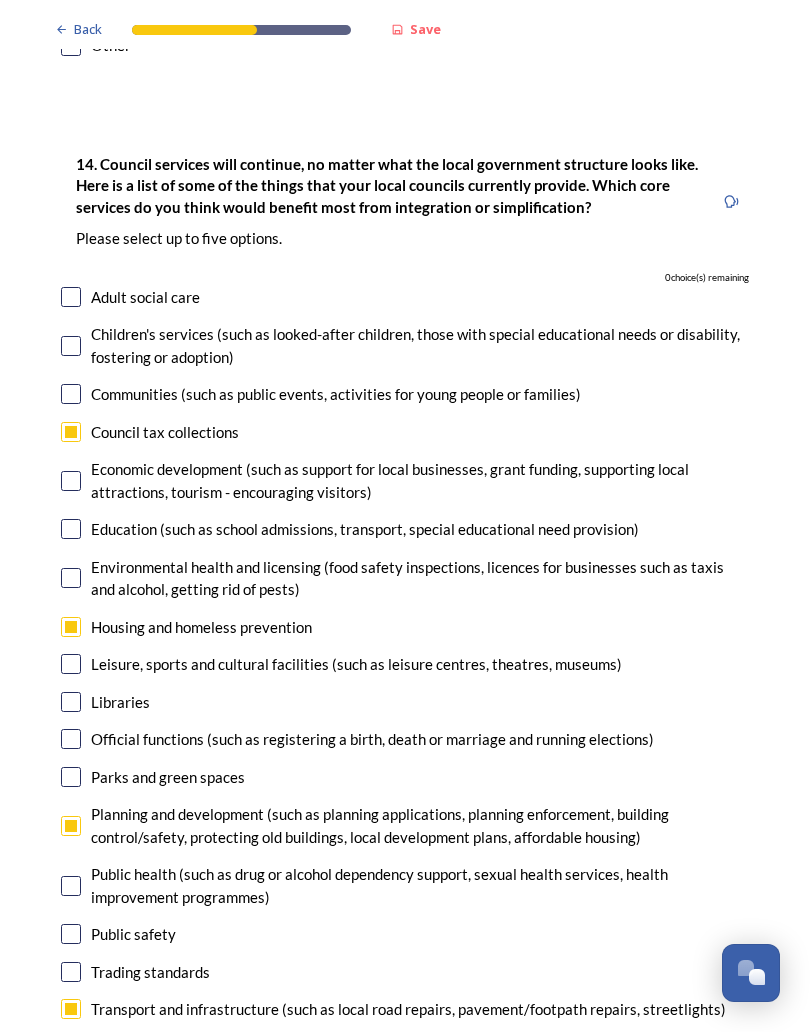 click on "Back Save Prioritising future services As explained on our  Shaping [GEOGRAPHIC_DATA] hub , Local Government Reorganisation for [GEOGRAPHIC_DATA] means that the county, district and borough councils will be replaced with one, or more than one, single-tier council (referred to as a unitary council) to deliver all your services.  Options currently being explored within [GEOGRAPHIC_DATA] are detailed on our  hub , but map visuals can be found below. A single county unitary , bringing the County Council and all seven District and Borough Councils services together to form a new unitary council for [GEOGRAPHIC_DATA]. Single unitary model (You can enlarge this map by clicking on the square expand icon in the top right of the image) Two unitary option, variation 1  -   one unitary combining Arun, [GEOGRAPHIC_DATA] and Worthing footprints and one unitary combining Adur, [GEOGRAPHIC_DATA], [GEOGRAPHIC_DATA], and Mid-Sussex footprints. Two unitary model variation 1 (You can enlarge this map by clicking on the square expand icon in the top right of the image) * Other 0" at bounding box center (405, -1224) 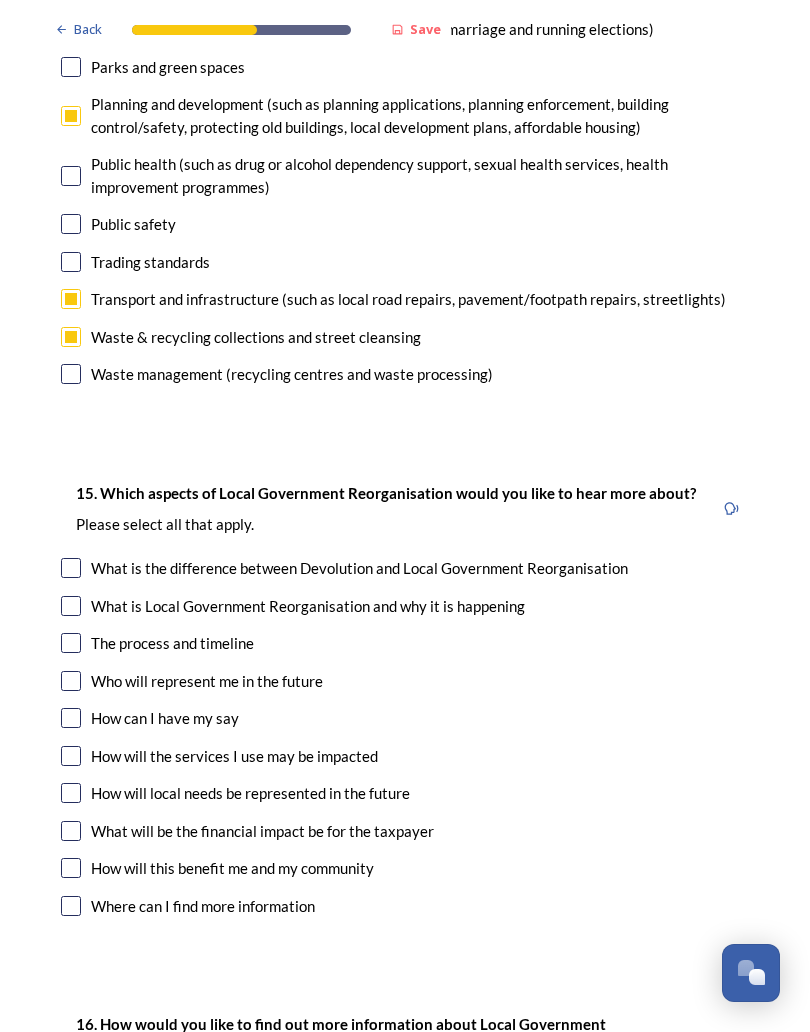 scroll, scrollTop: 5429, scrollLeft: 0, axis: vertical 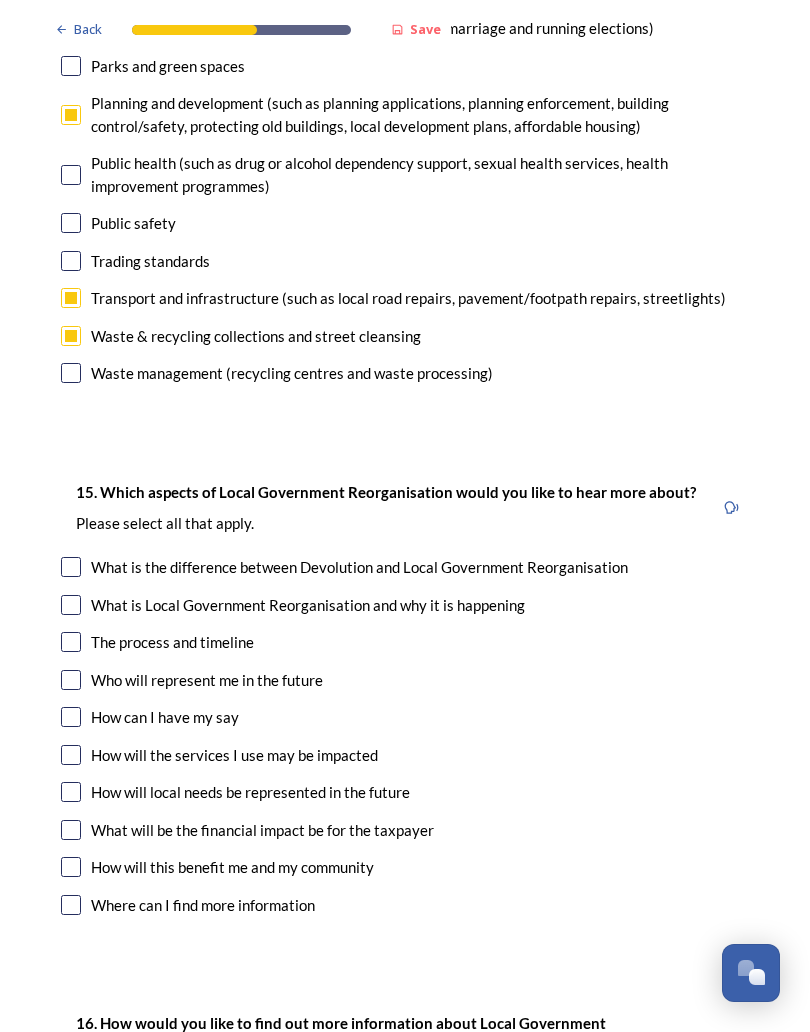 click at bounding box center [71, 605] 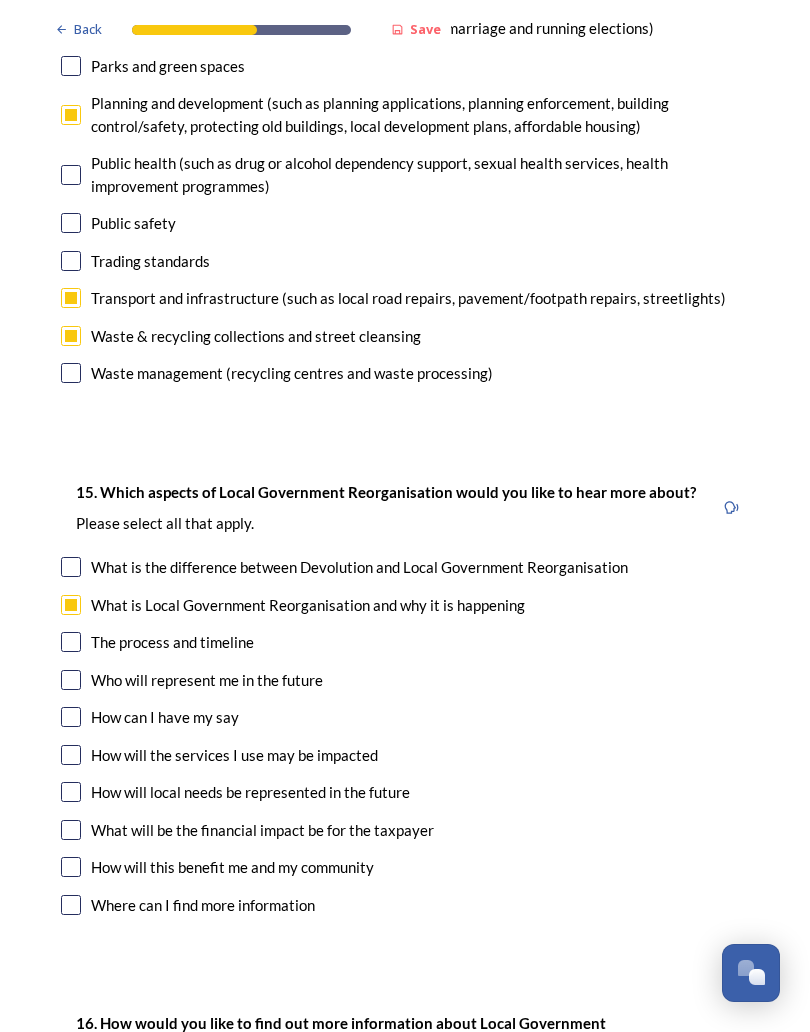 click at bounding box center [71, 642] 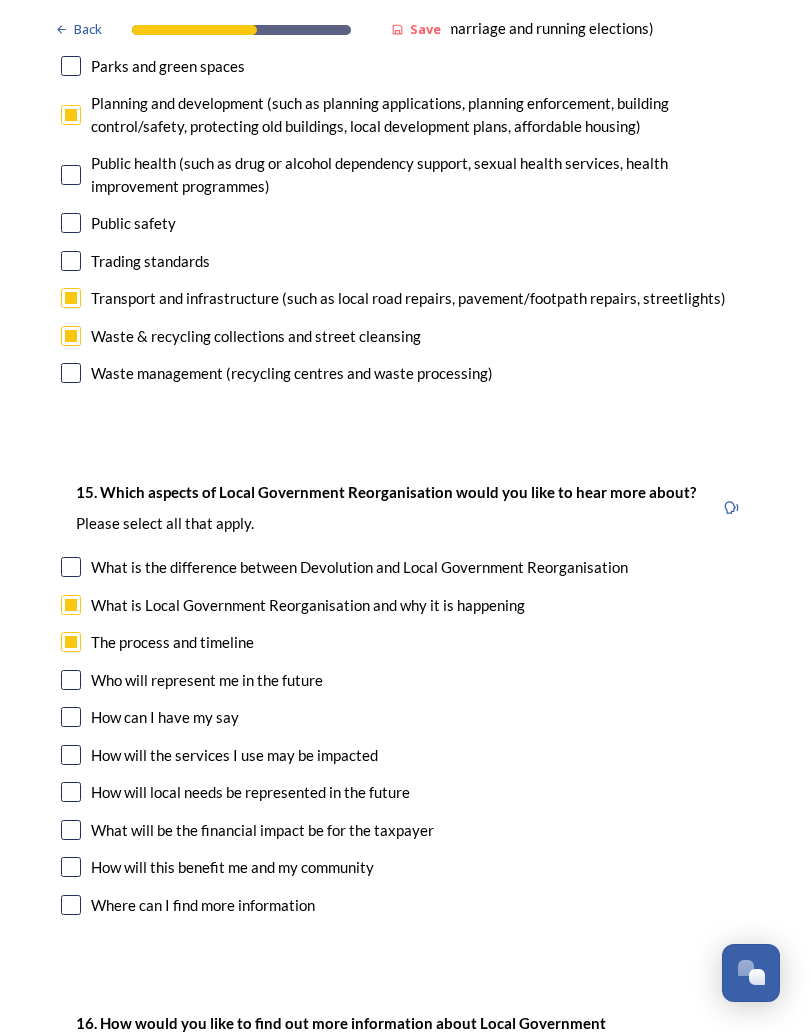 click at bounding box center (71, 680) 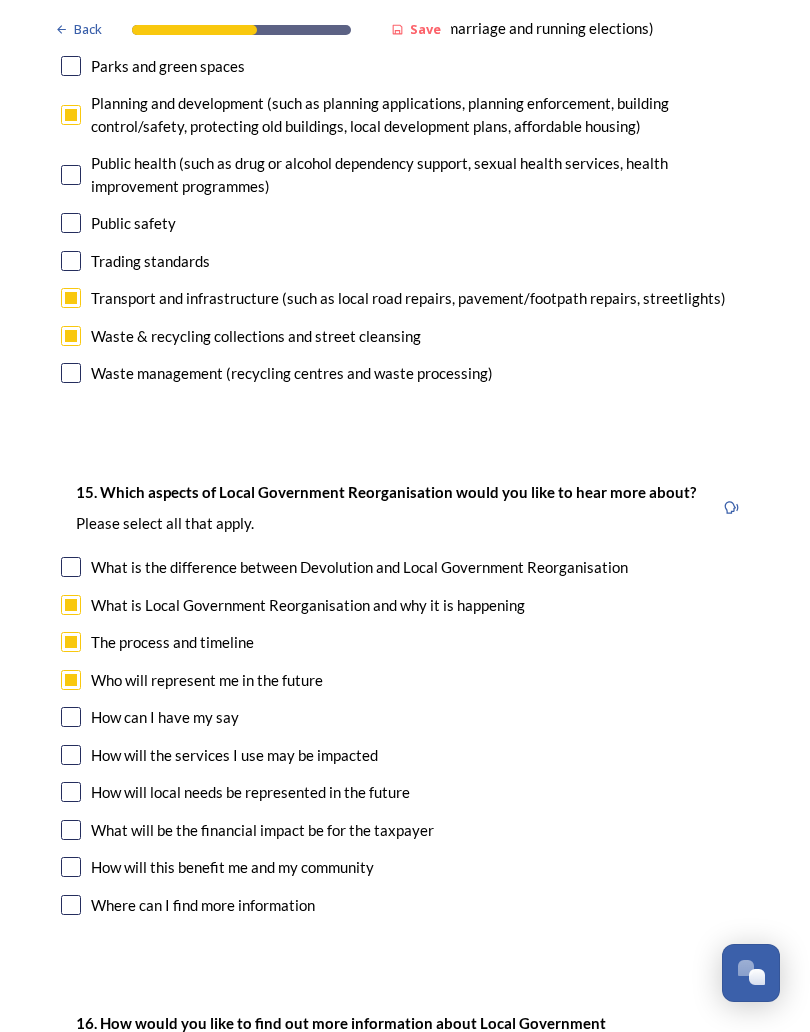 click at bounding box center [71, 755] 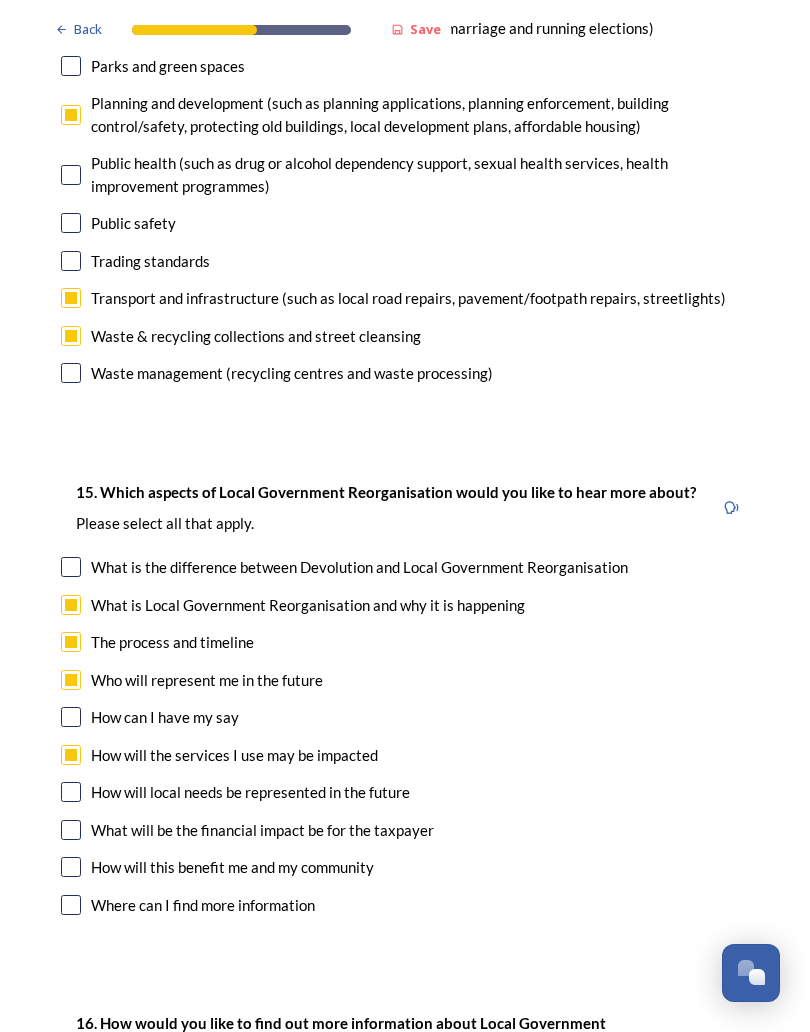 click at bounding box center (71, 792) 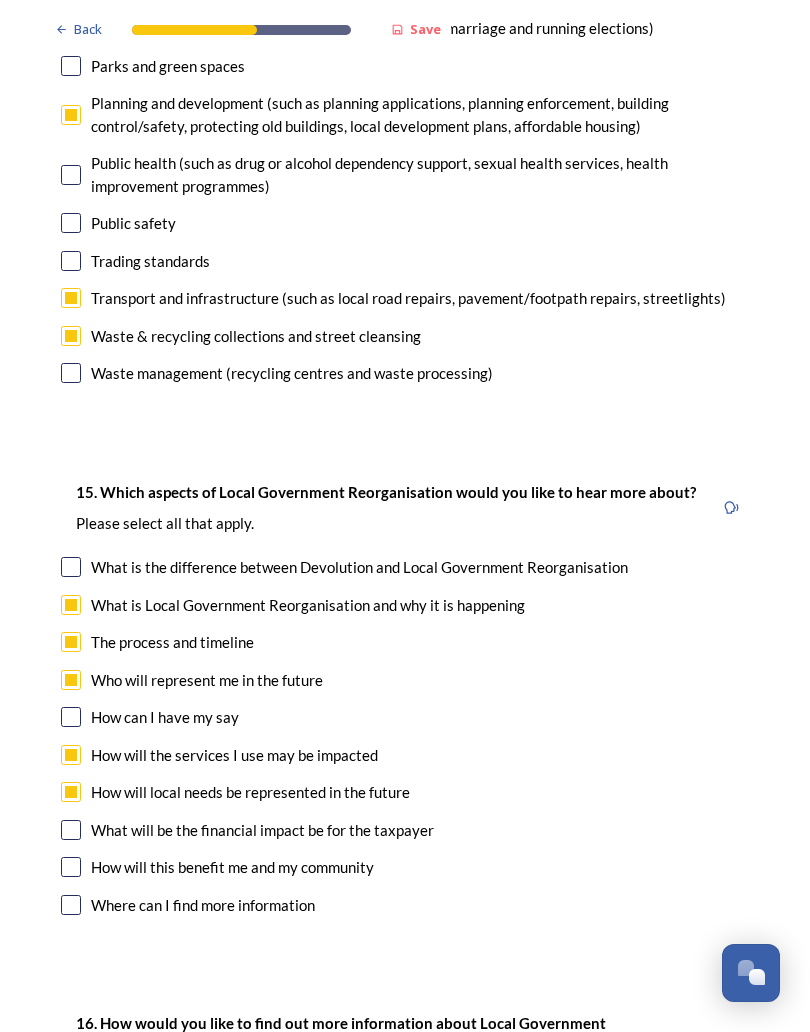 click at bounding box center (71, 830) 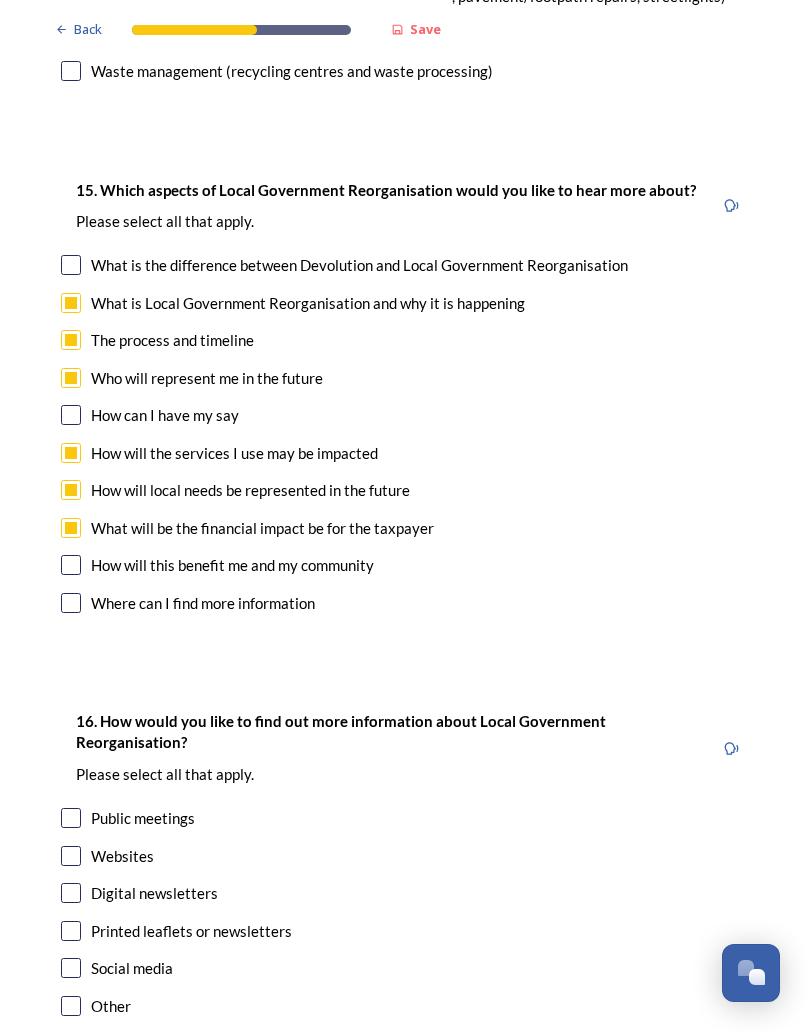 scroll, scrollTop: 5733, scrollLeft: 0, axis: vertical 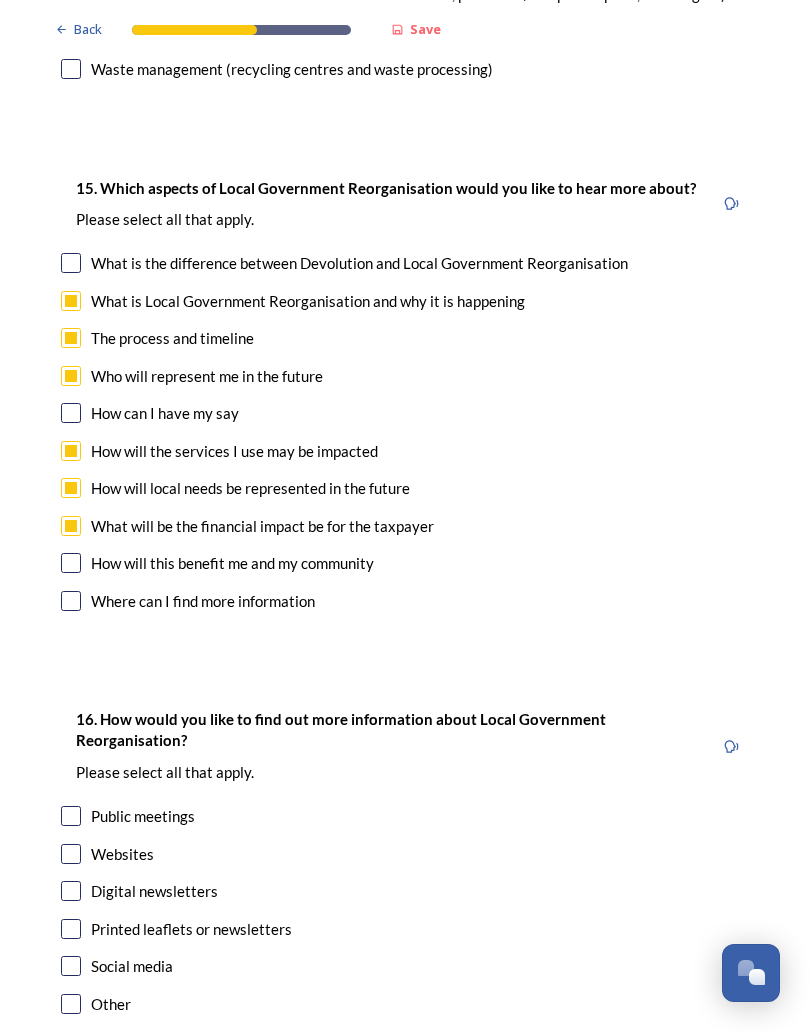 click at bounding box center [71, 891] 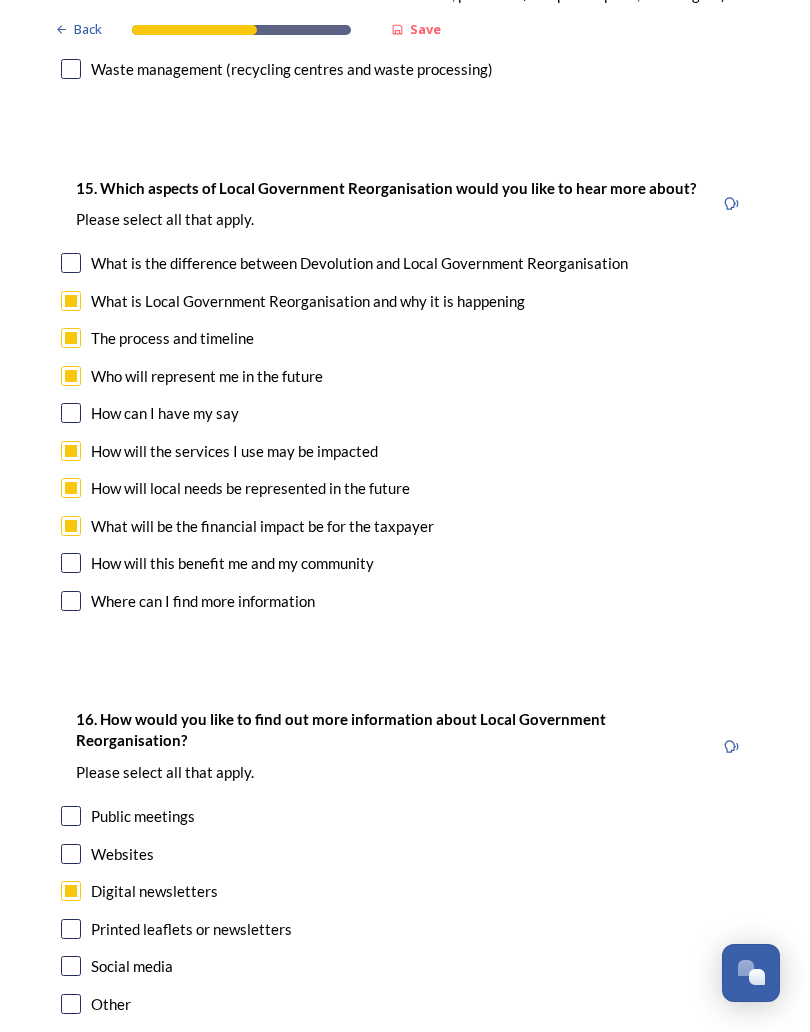 click at bounding box center [71, 966] 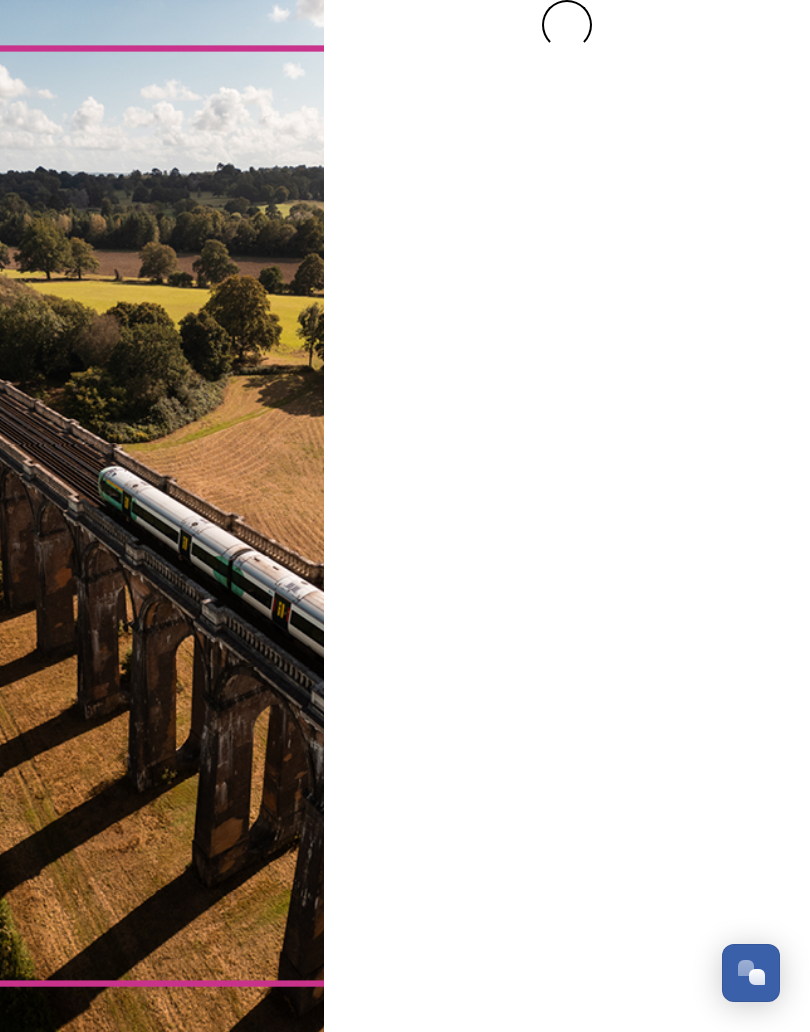 scroll, scrollTop: 0, scrollLeft: 0, axis: both 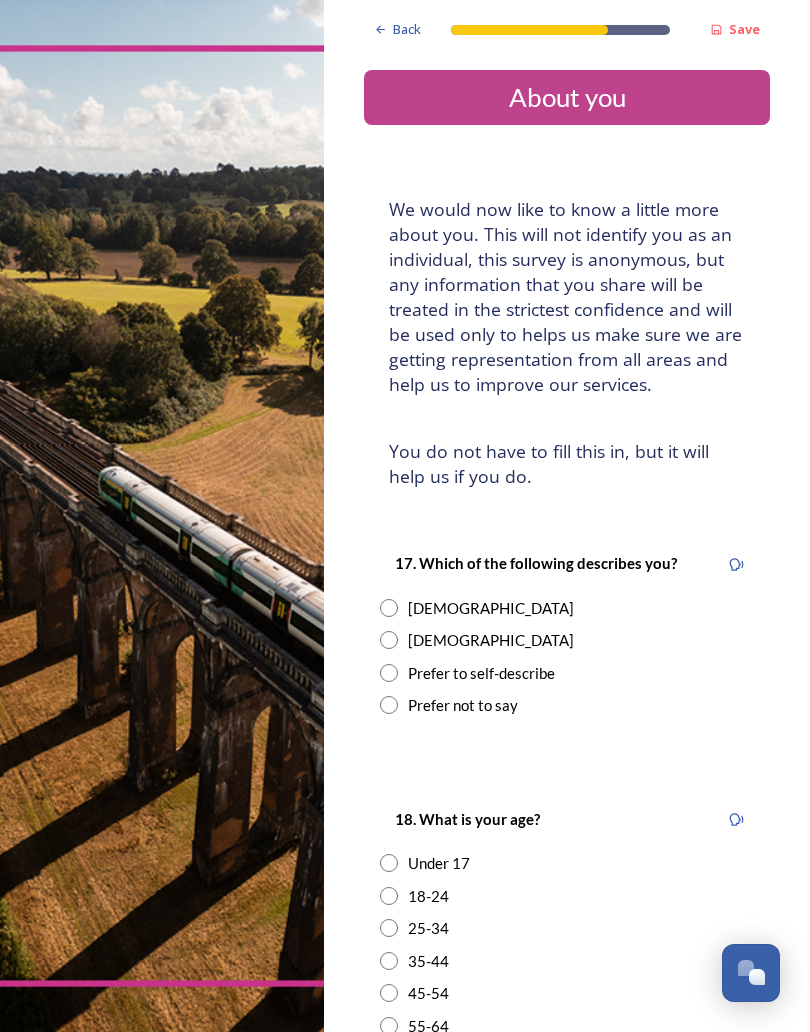 click on "[DEMOGRAPHIC_DATA]" at bounding box center [567, 608] 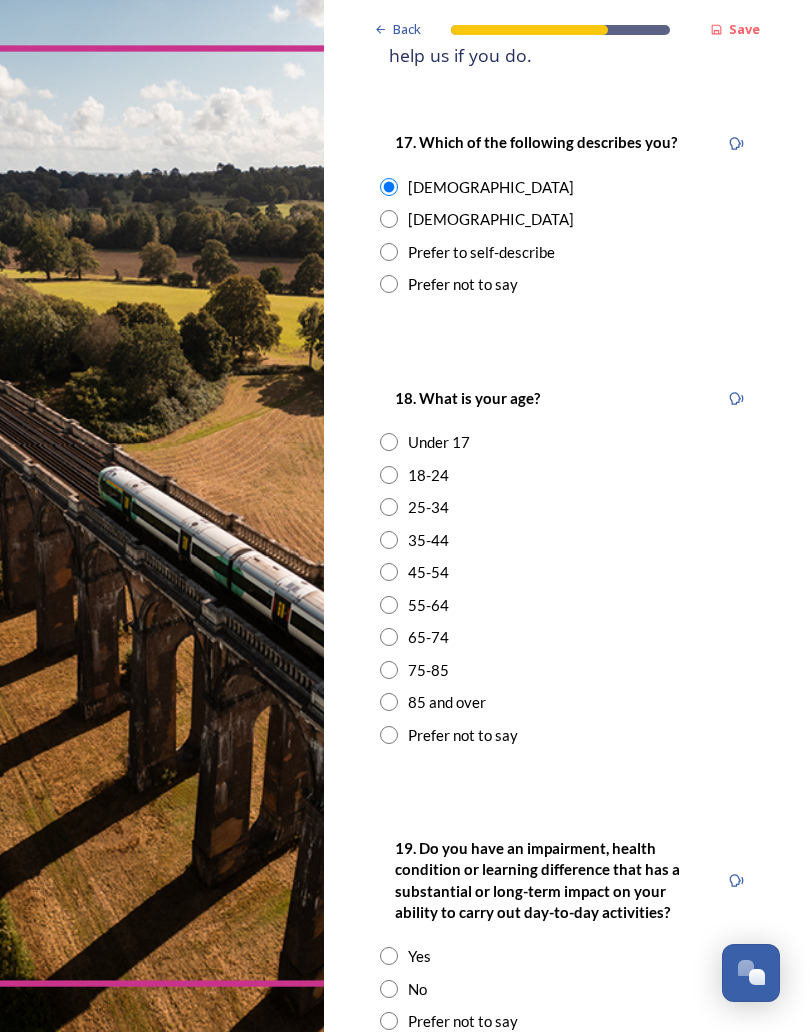 scroll, scrollTop: 421, scrollLeft: 0, axis: vertical 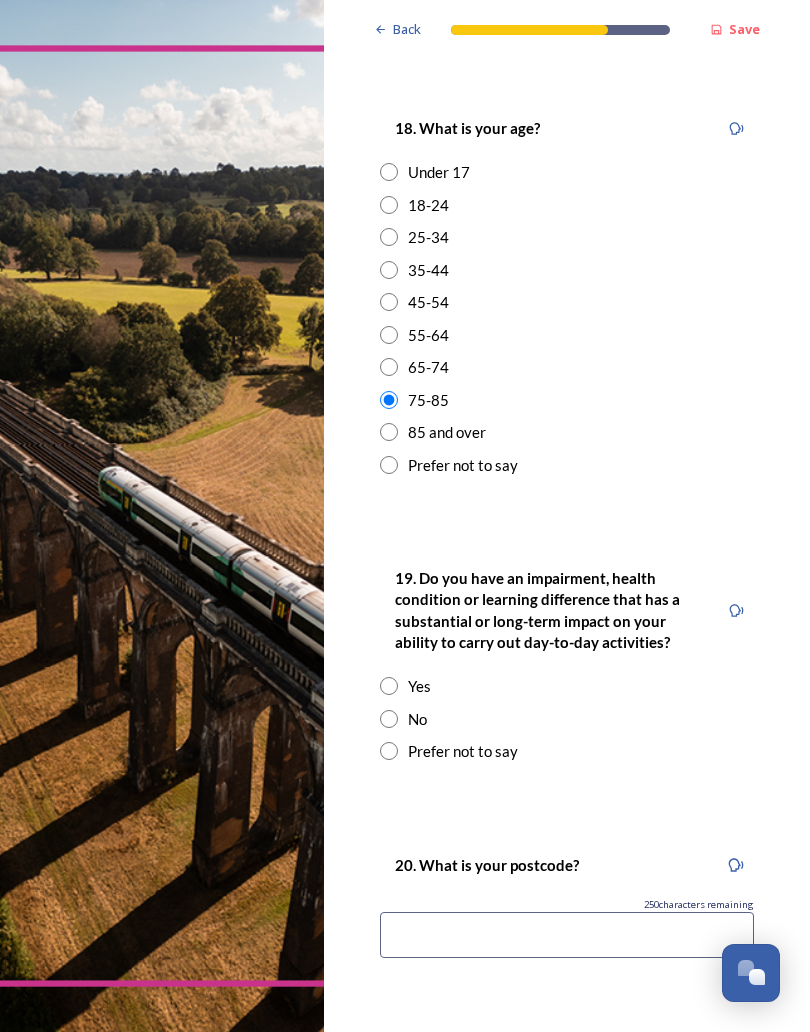 click at bounding box center (389, 686) 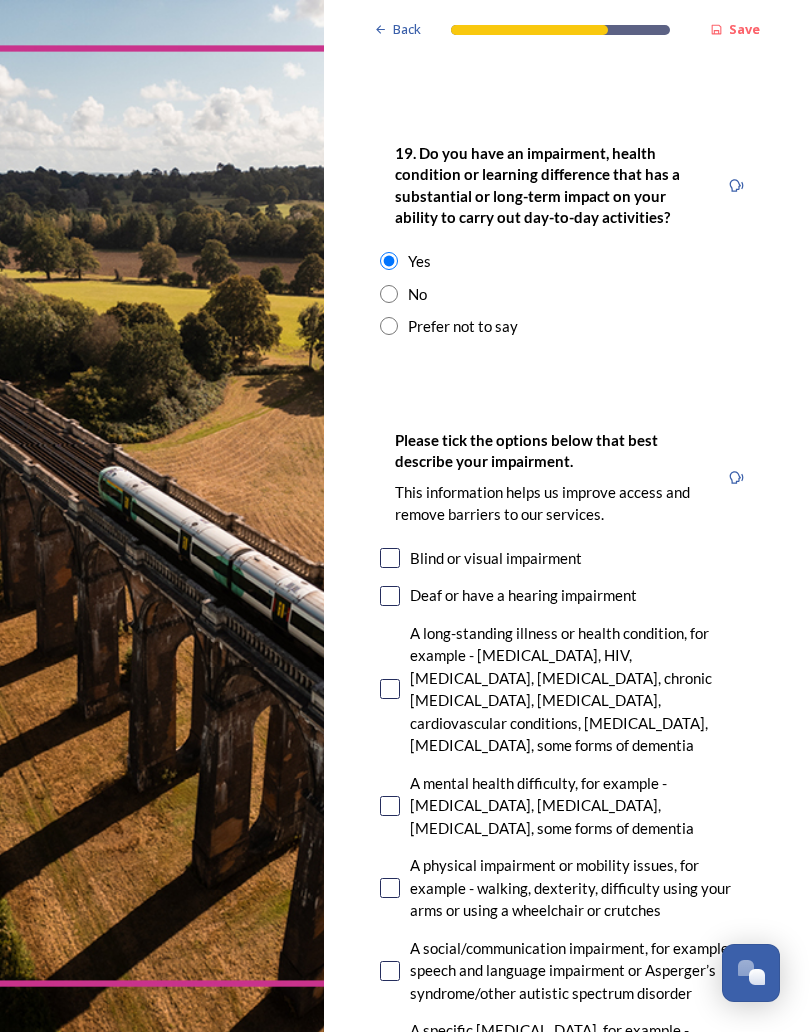 scroll, scrollTop: 1117, scrollLeft: 0, axis: vertical 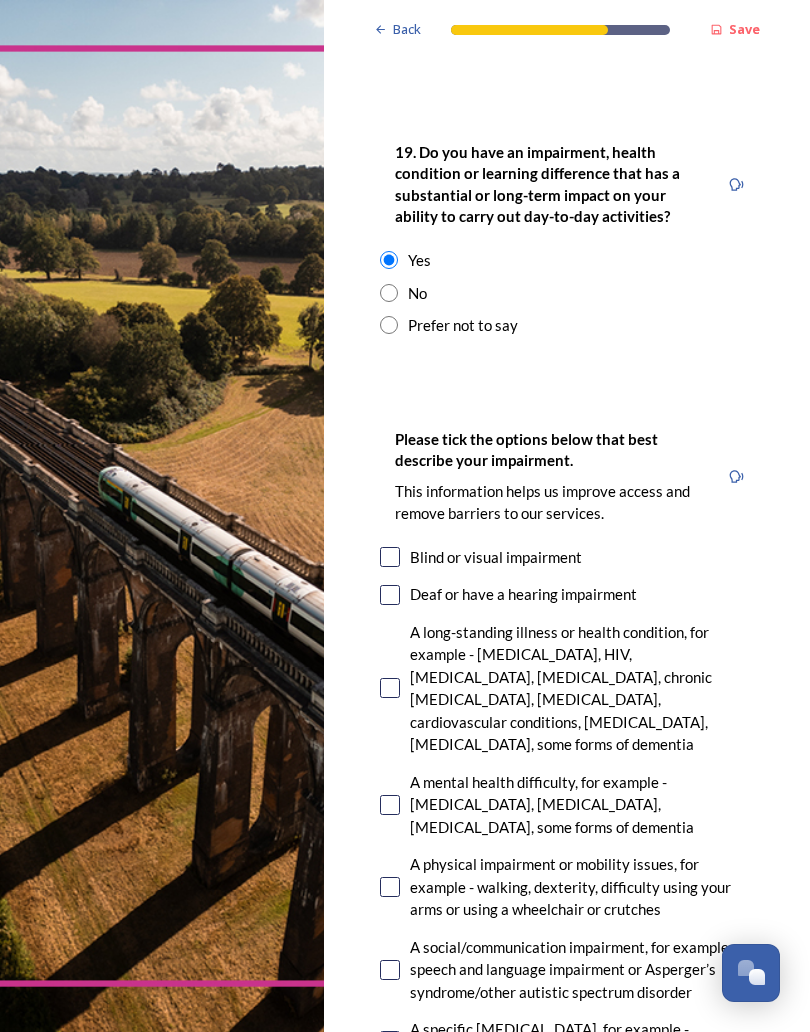 click at bounding box center [390, 688] 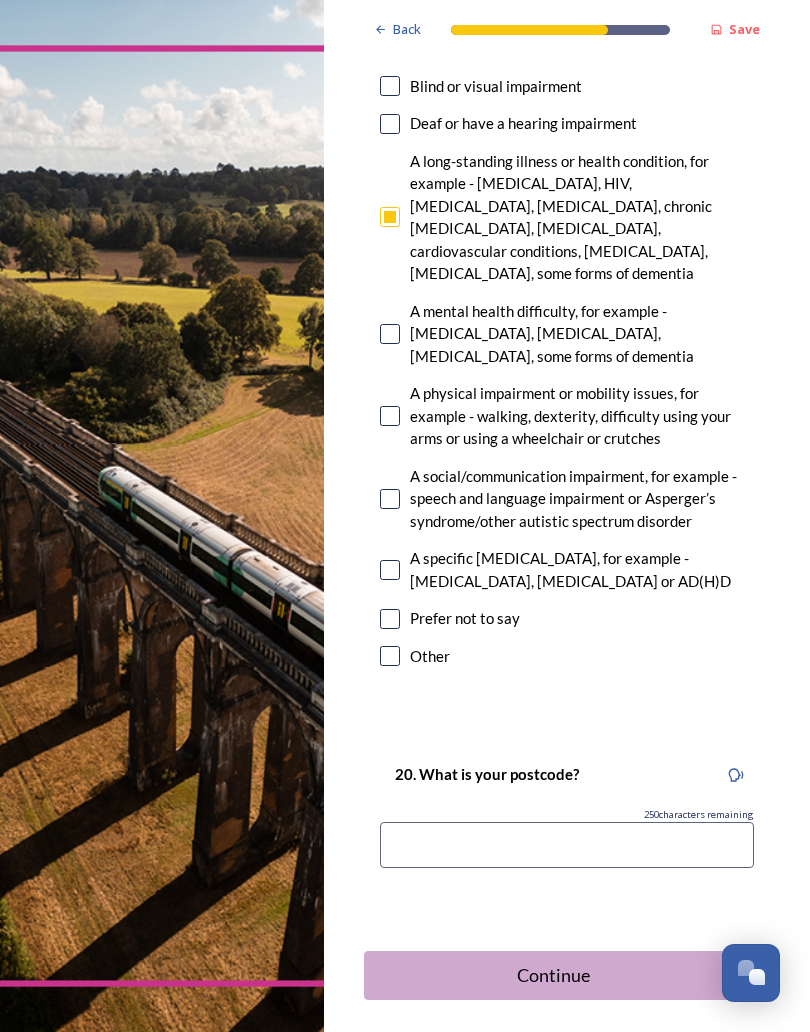 scroll, scrollTop: 1588, scrollLeft: 0, axis: vertical 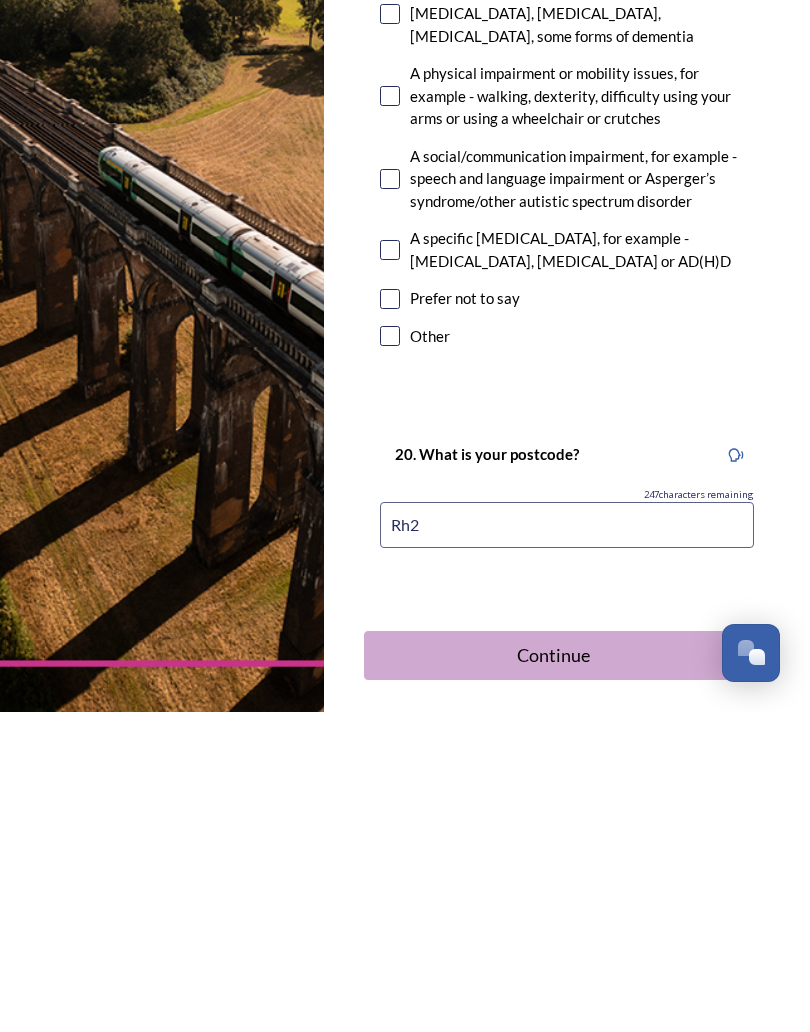 type on "Rh20" 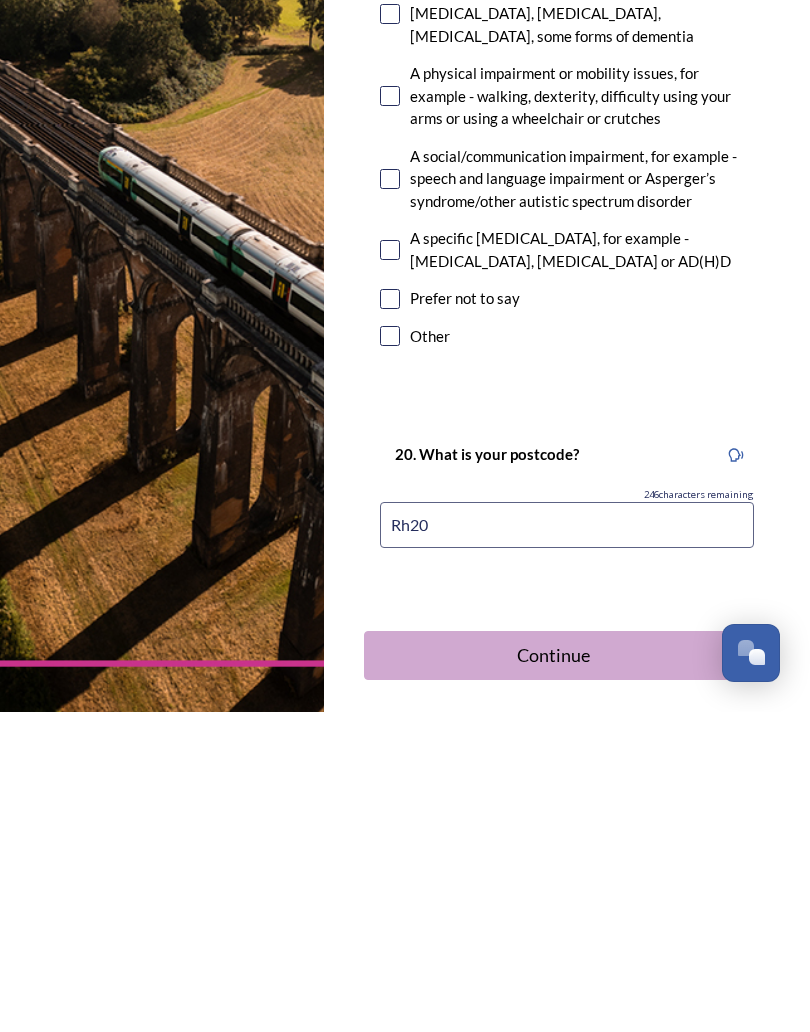 click on "Continue" at bounding box center [553, 975] 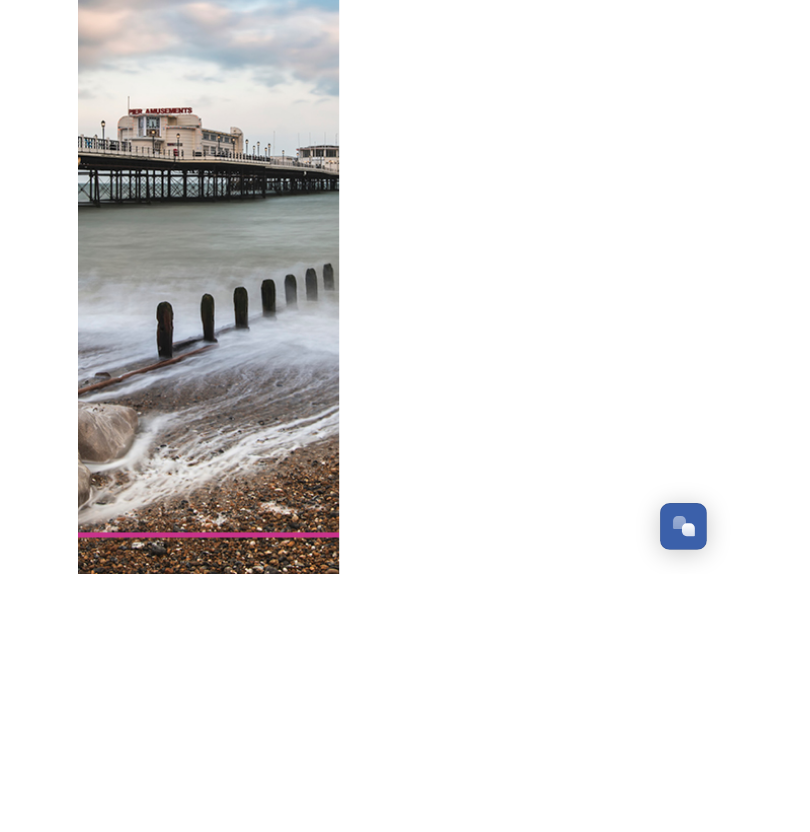 scroll, scrollTop: 0, scrollLeft: 0, axis: both 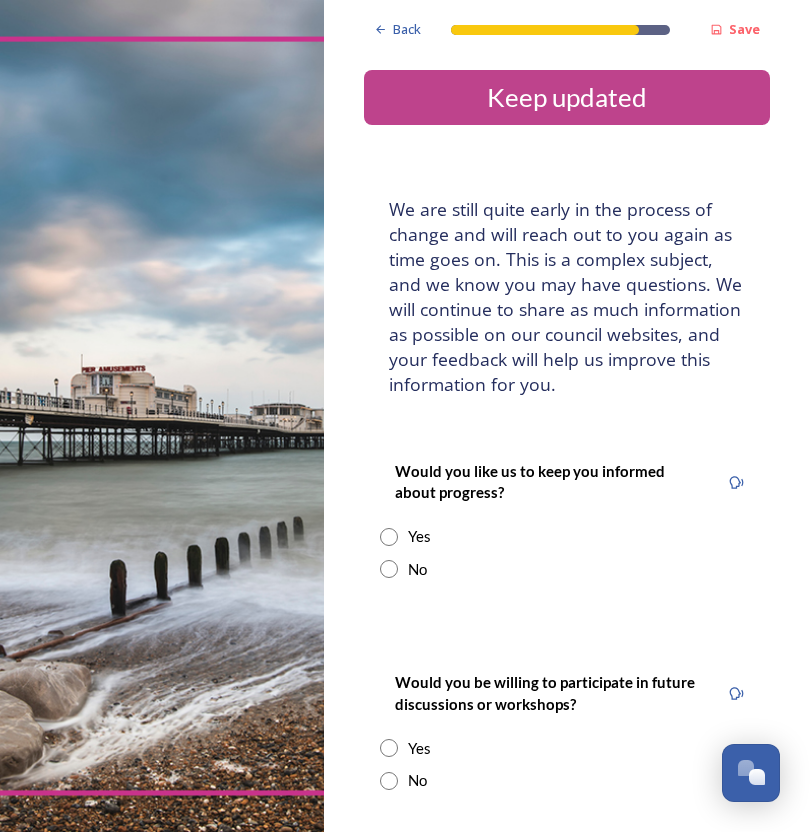 click at bounding box center [389, 537] 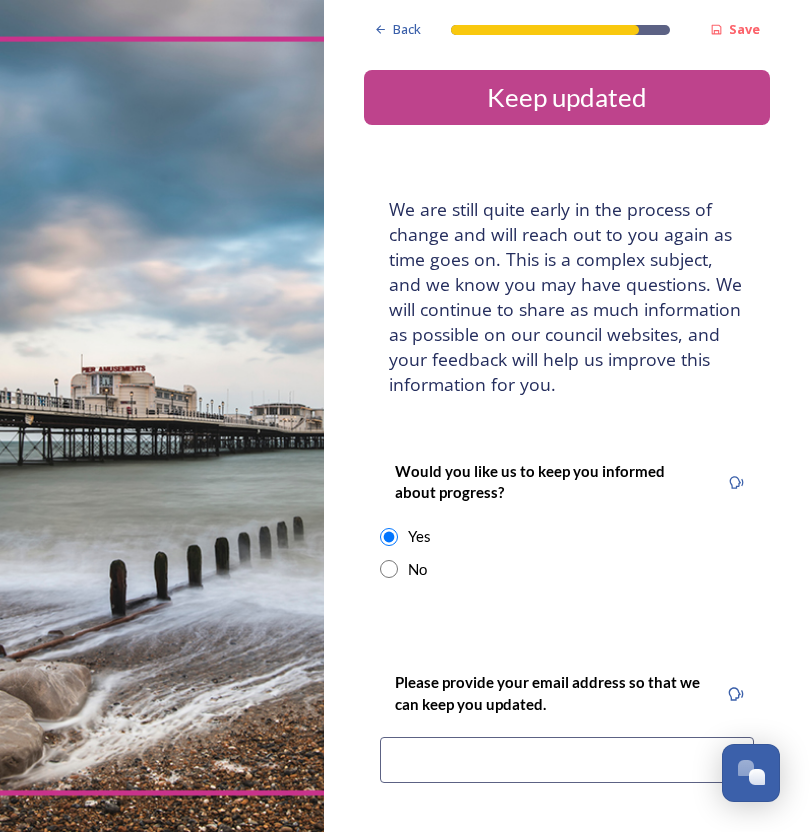 click at bounding box center (567, 760) 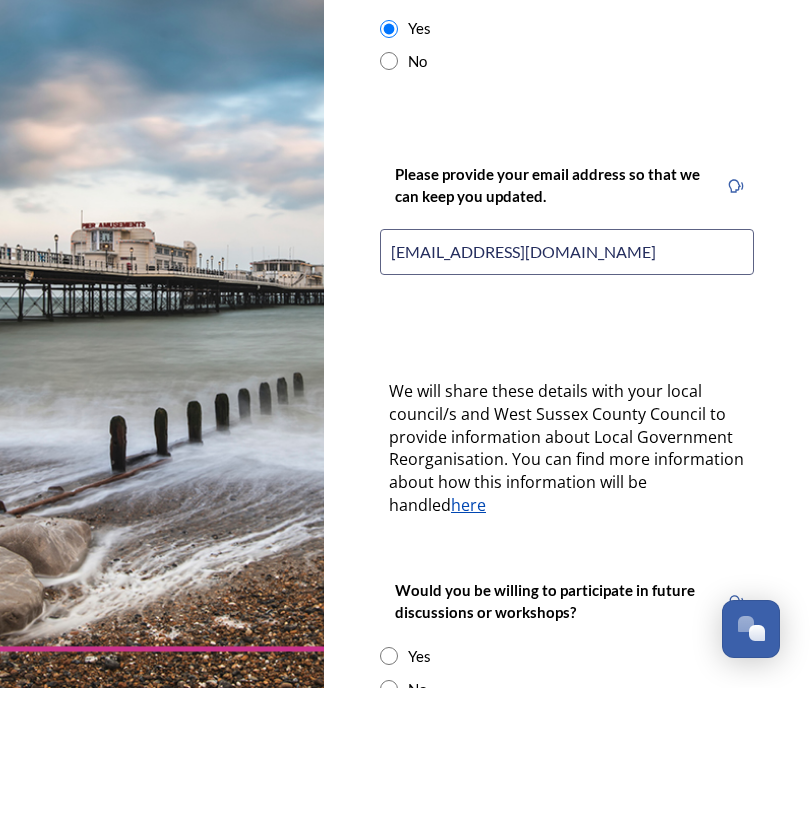 scroll, scrollTop: 365, scrollLeft: 0, axis: vertical 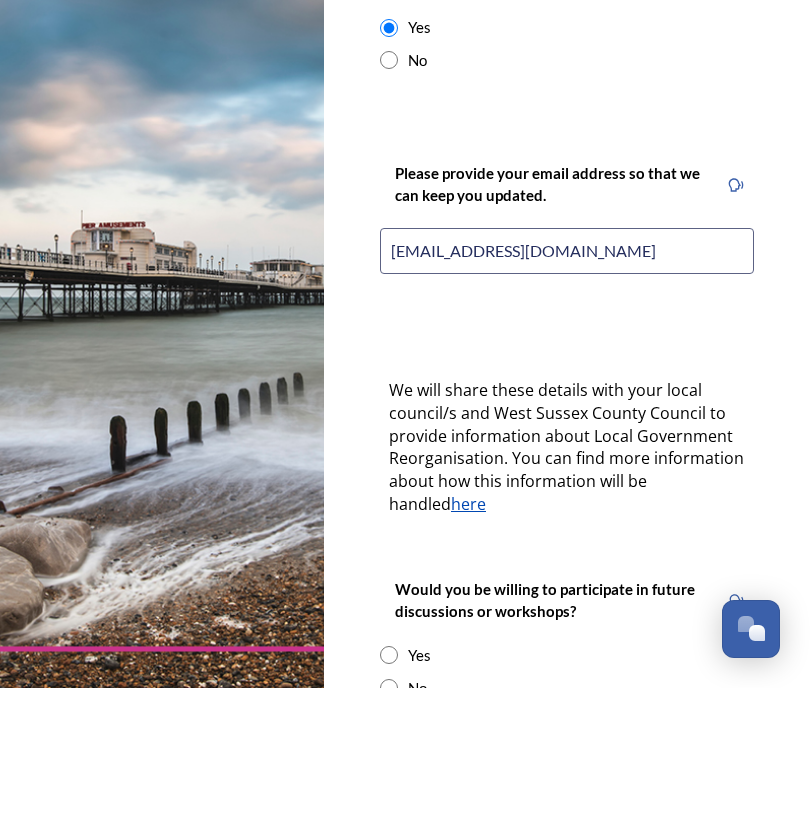 type on "[EMAIL_ADDRESS][DOMAIN_NAME]" 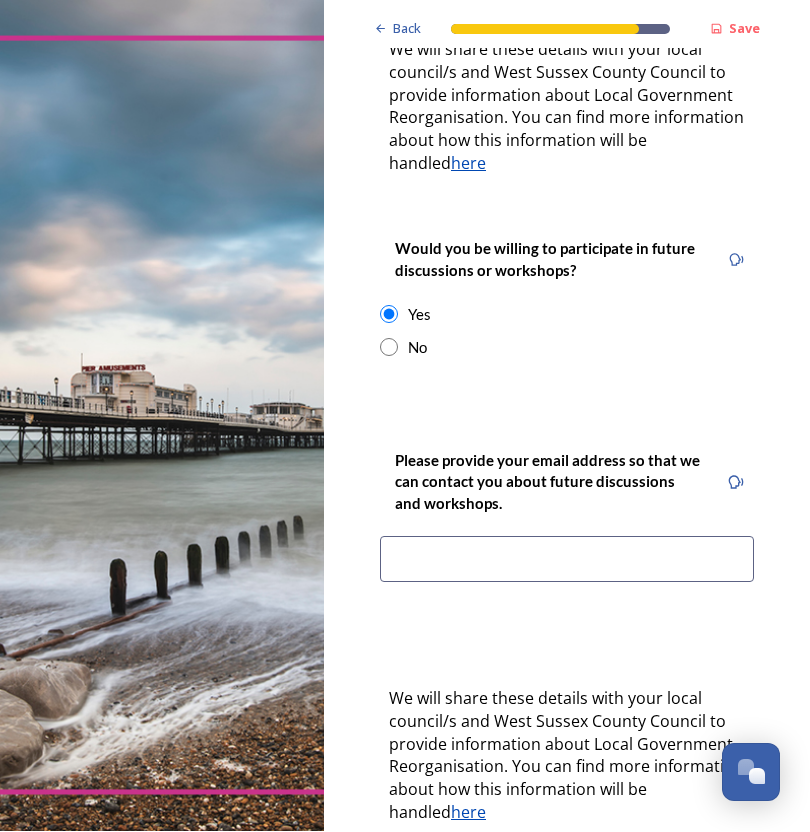scroll, scrollTop: 848, scrollLeft: 0, axis: vertical 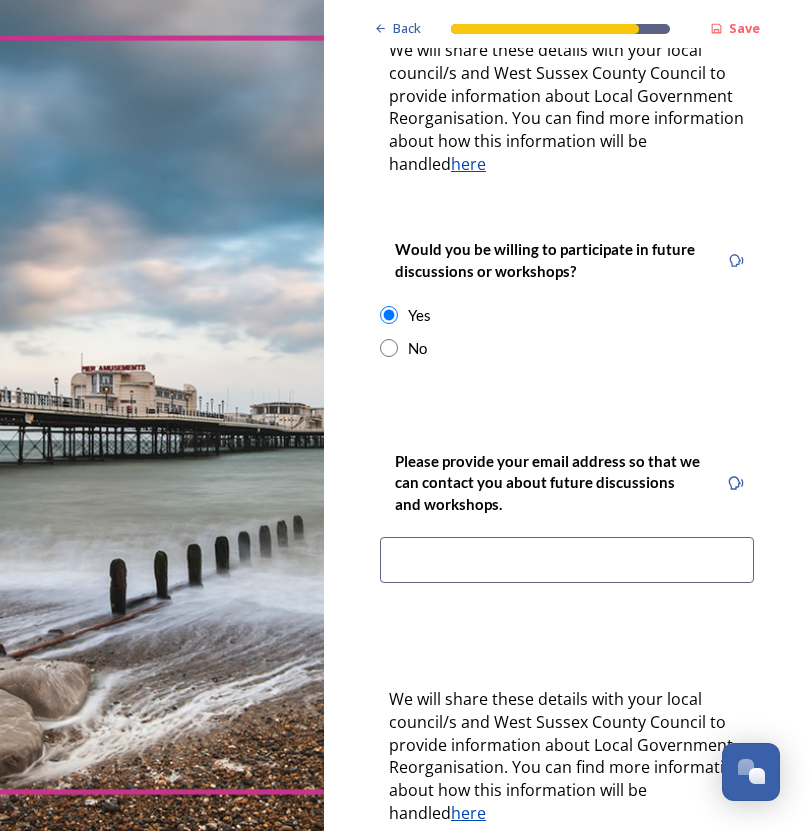 click on "Submit your survey responses" at bounding box center [553, 891] 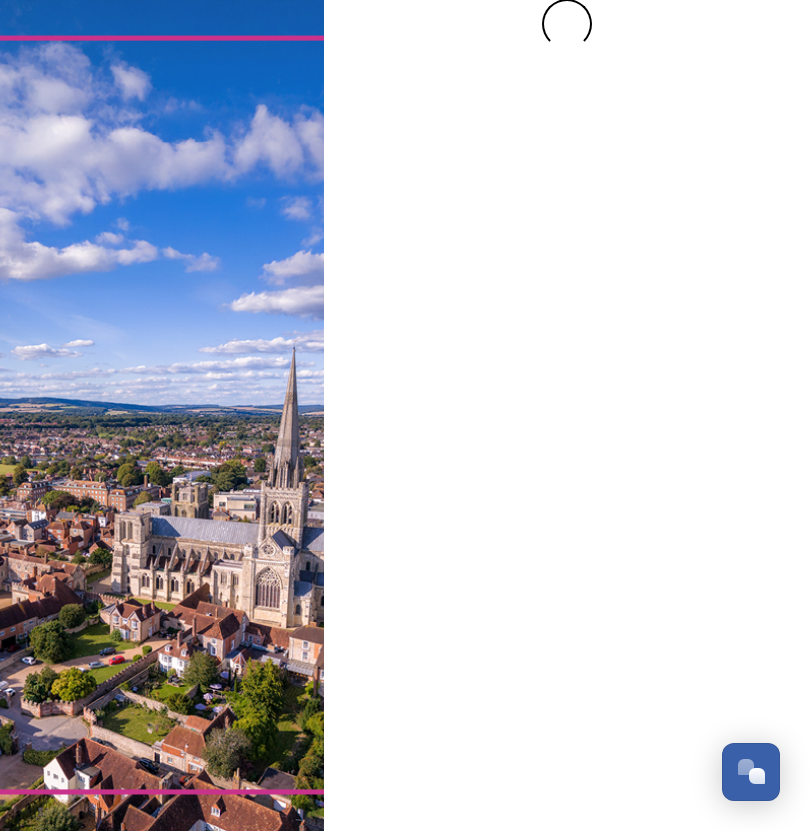 scroll, scrollTop: 0, scrollLeft: 0, axis: both 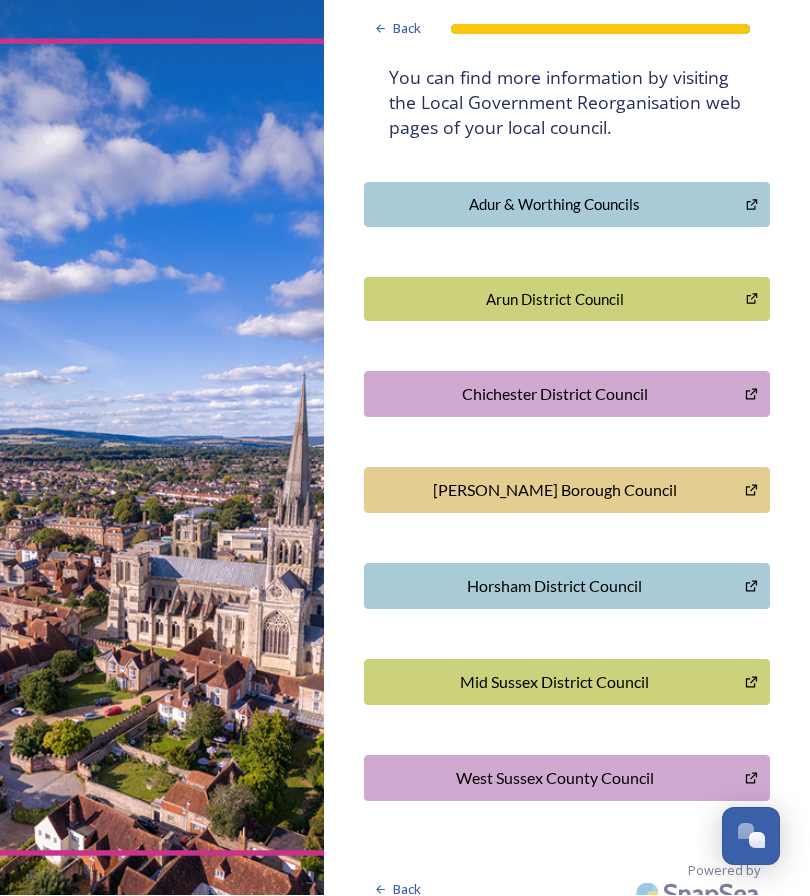 click on "Horsham District Council" at bounding box center (554, 587) 